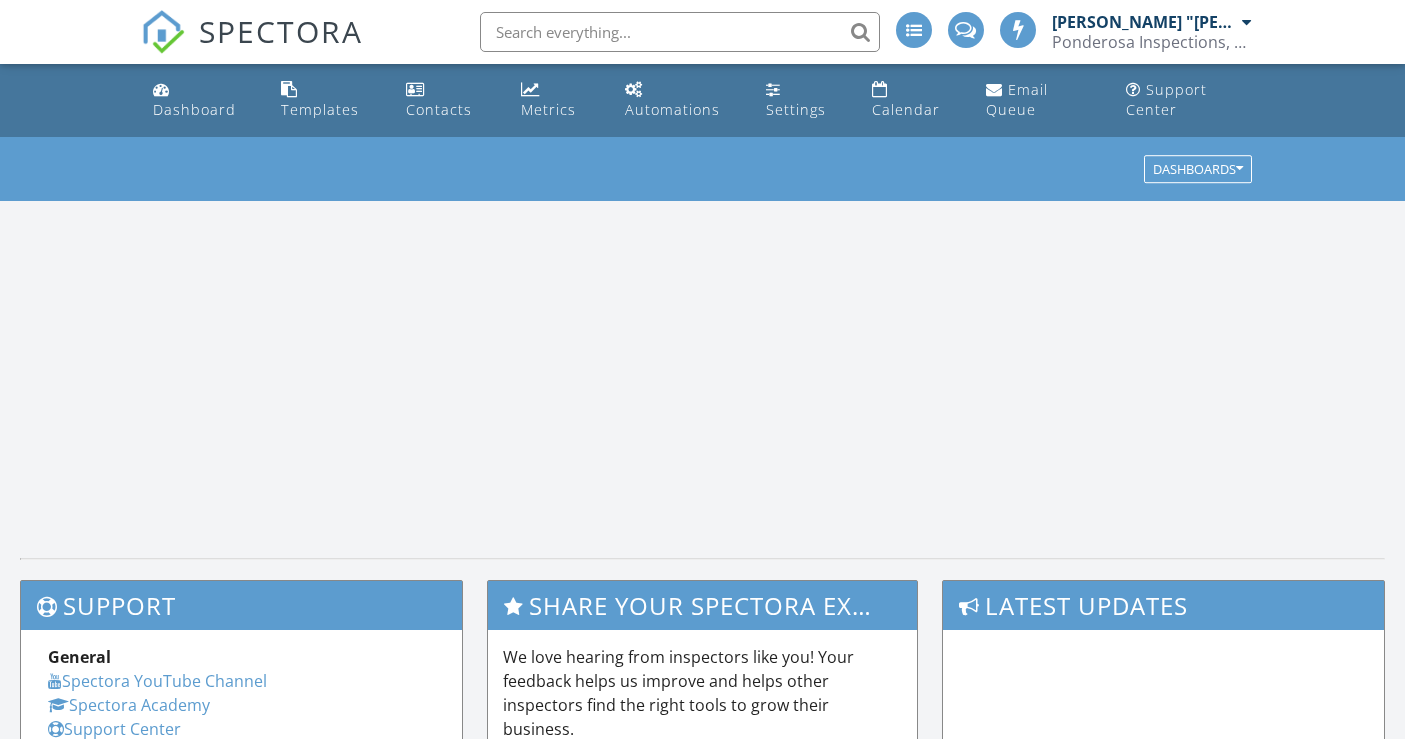 scroll, scrollTop: 0, scrollLeft: 0, axis: both 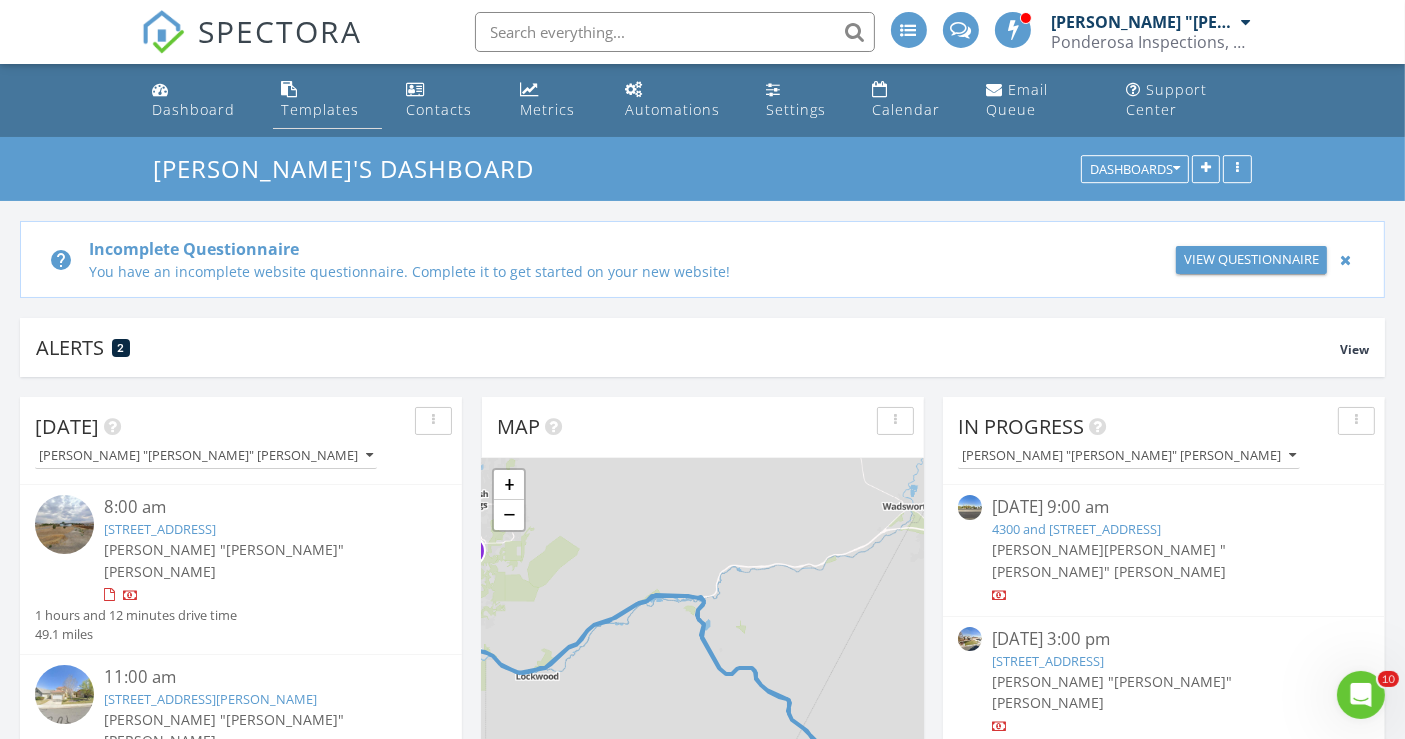click on "Templates" at bounding box center (320, 109) 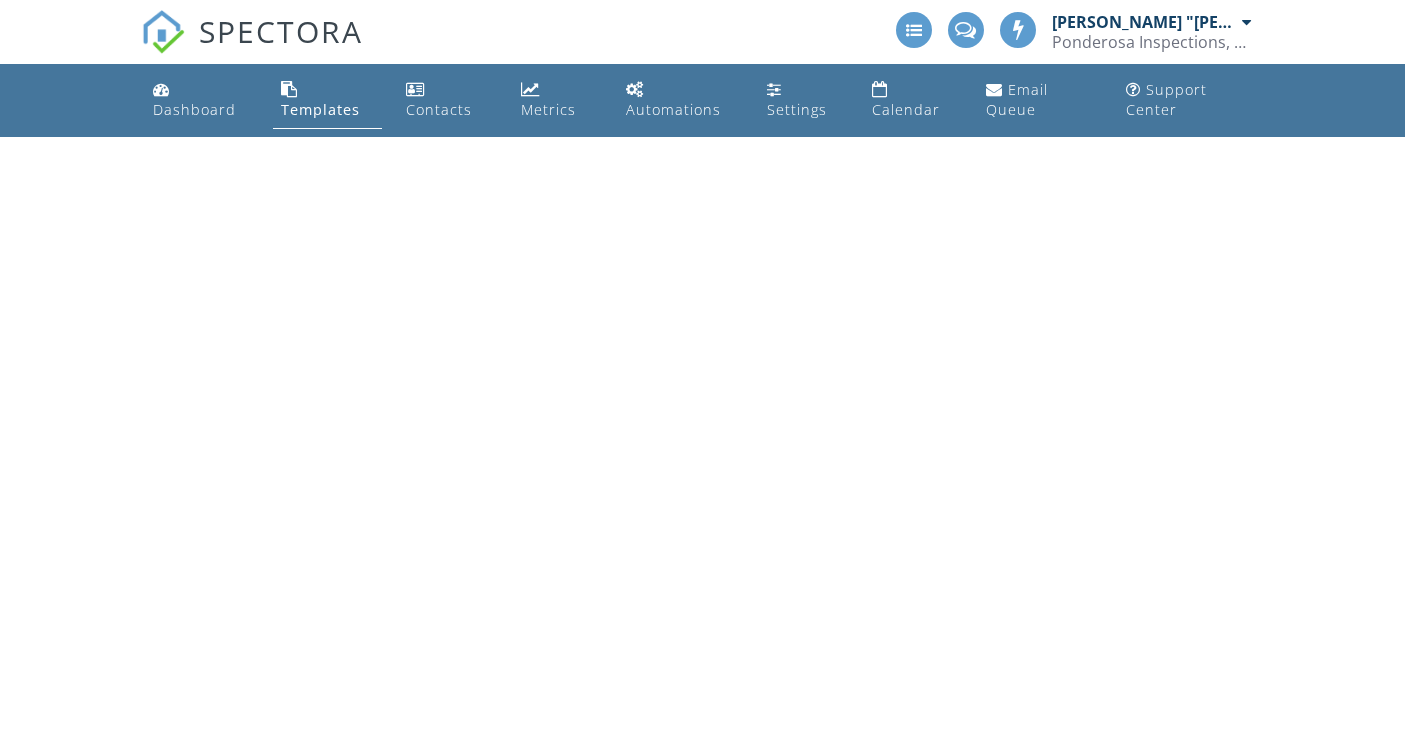 scroll, scrollTop: 0, scrollLeft: 0, axis: both 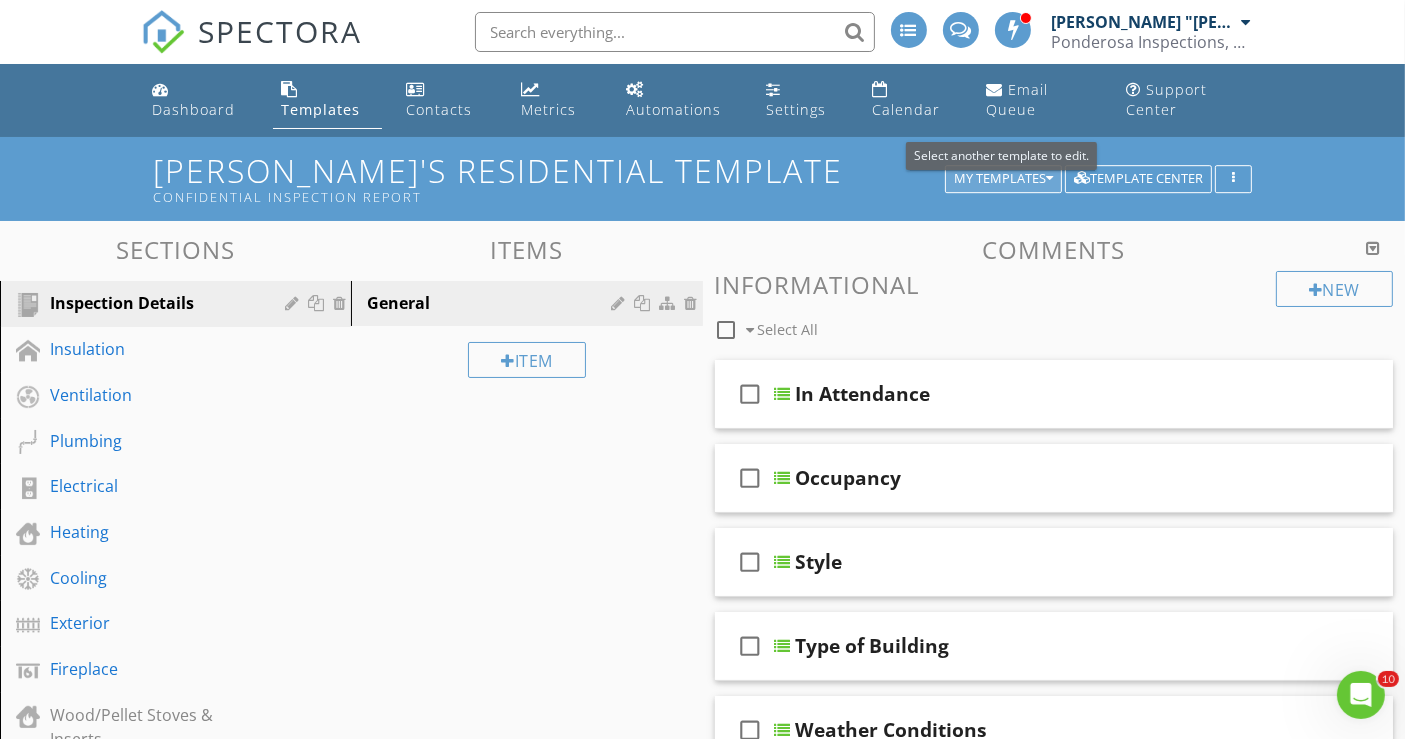click on "My Templates" at bounding box center [1003, 179] 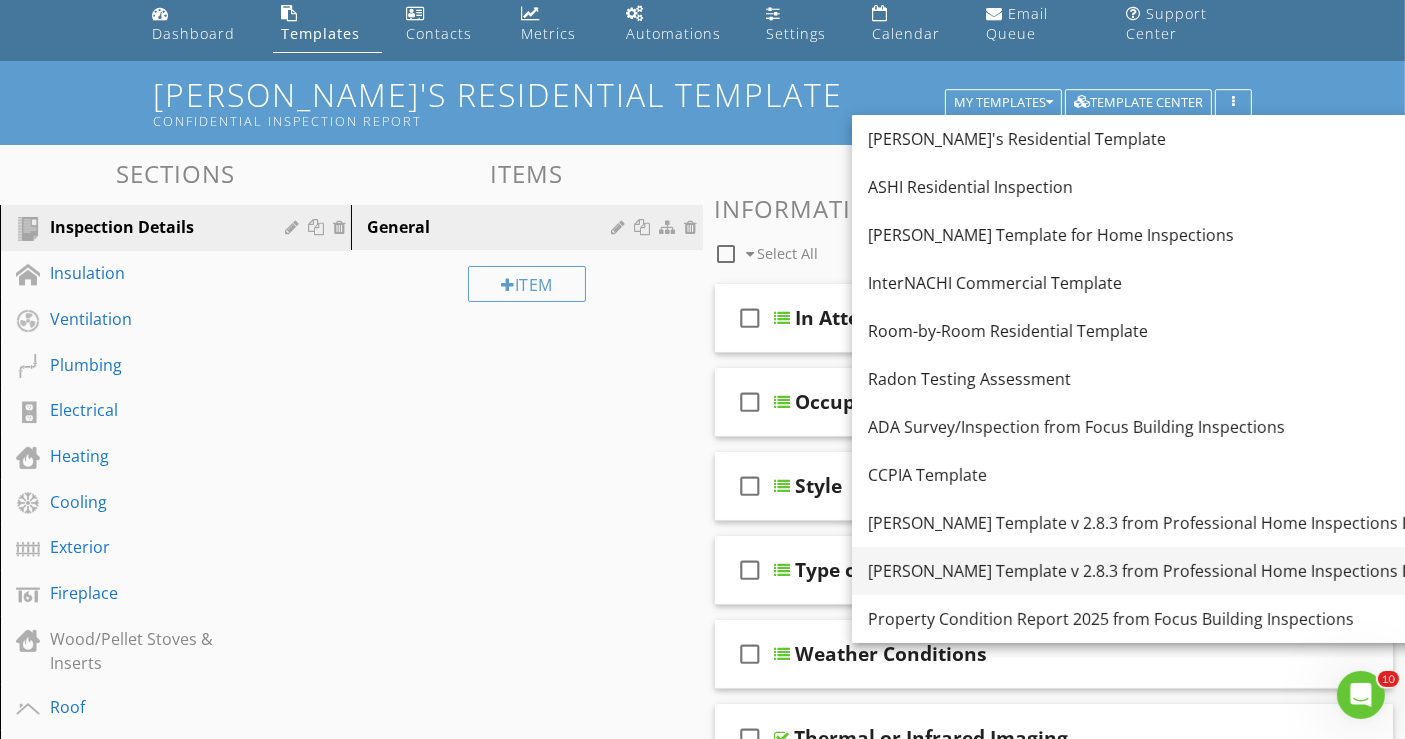 scroll, scrollTop: 111, scrollLeft: 0, axis: vertical 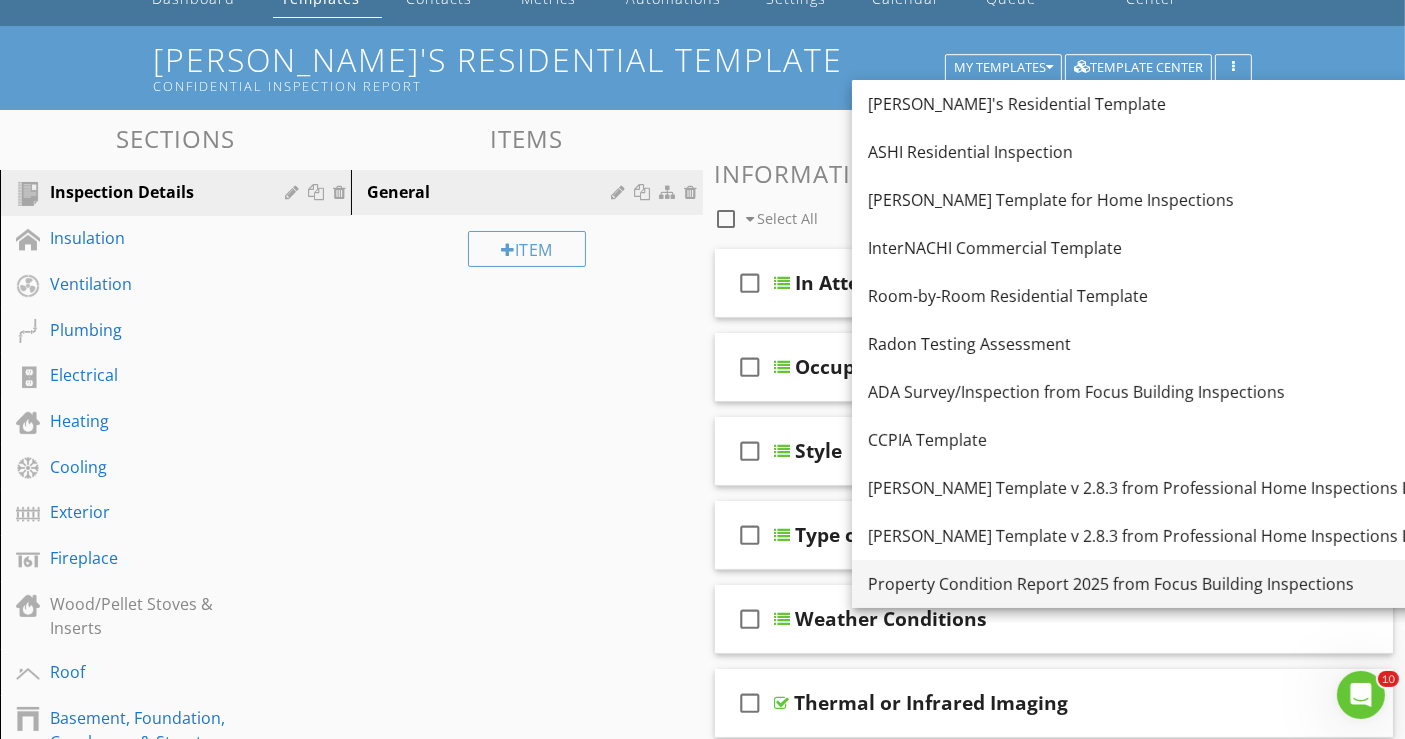 click on "Property Condition Report  2025  from Focus Building Inspections" at bounding box center [1148, 584] 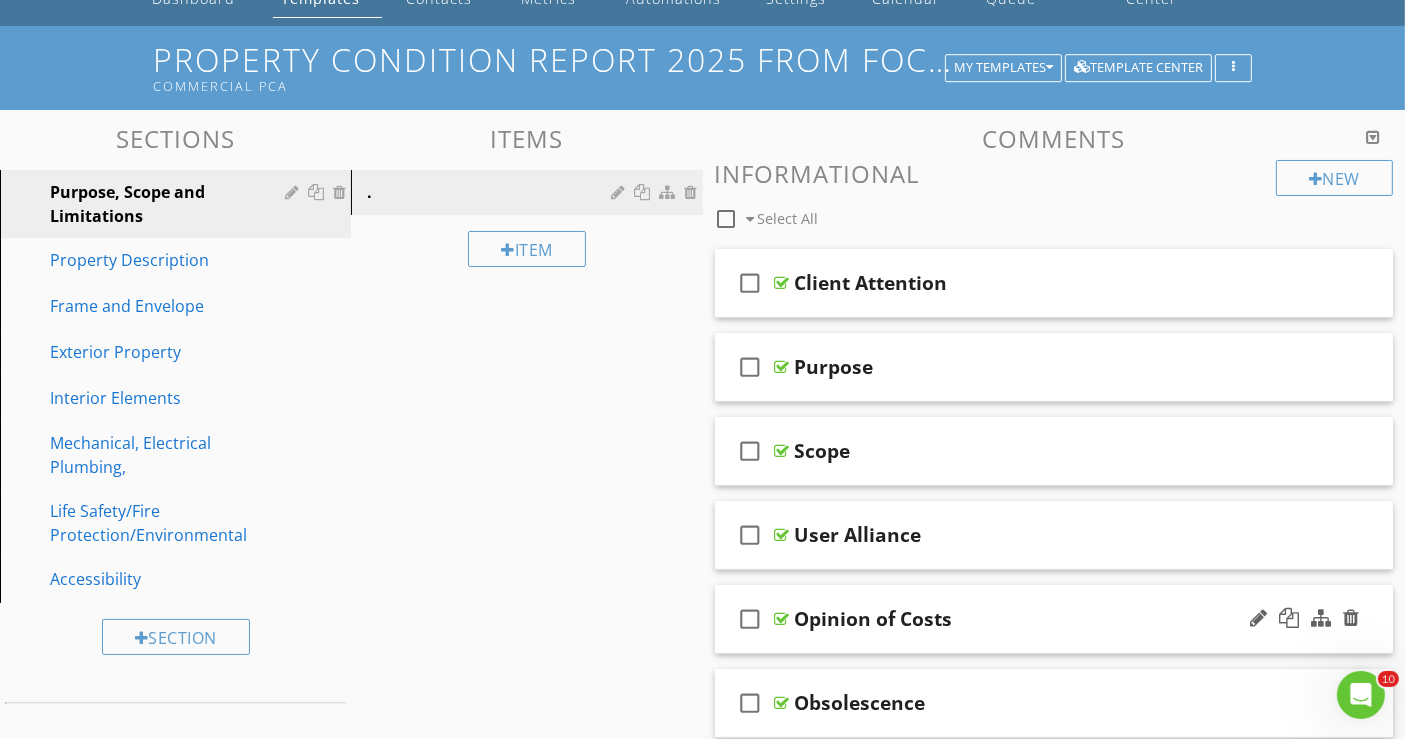 click on "Opinion of Costs" at bounding box center (1034, 619) 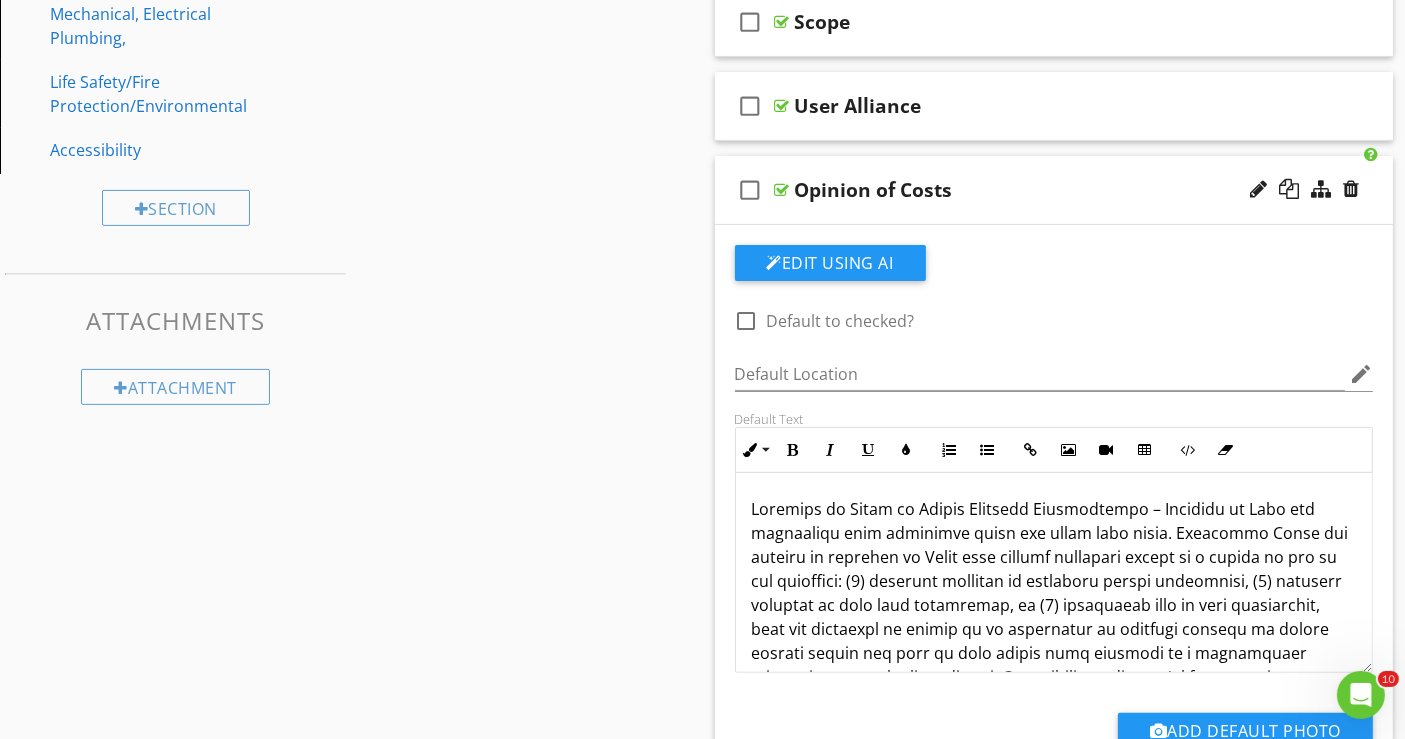scroll, scrollTop: 666, scrollLeft: 0, axis: vertical 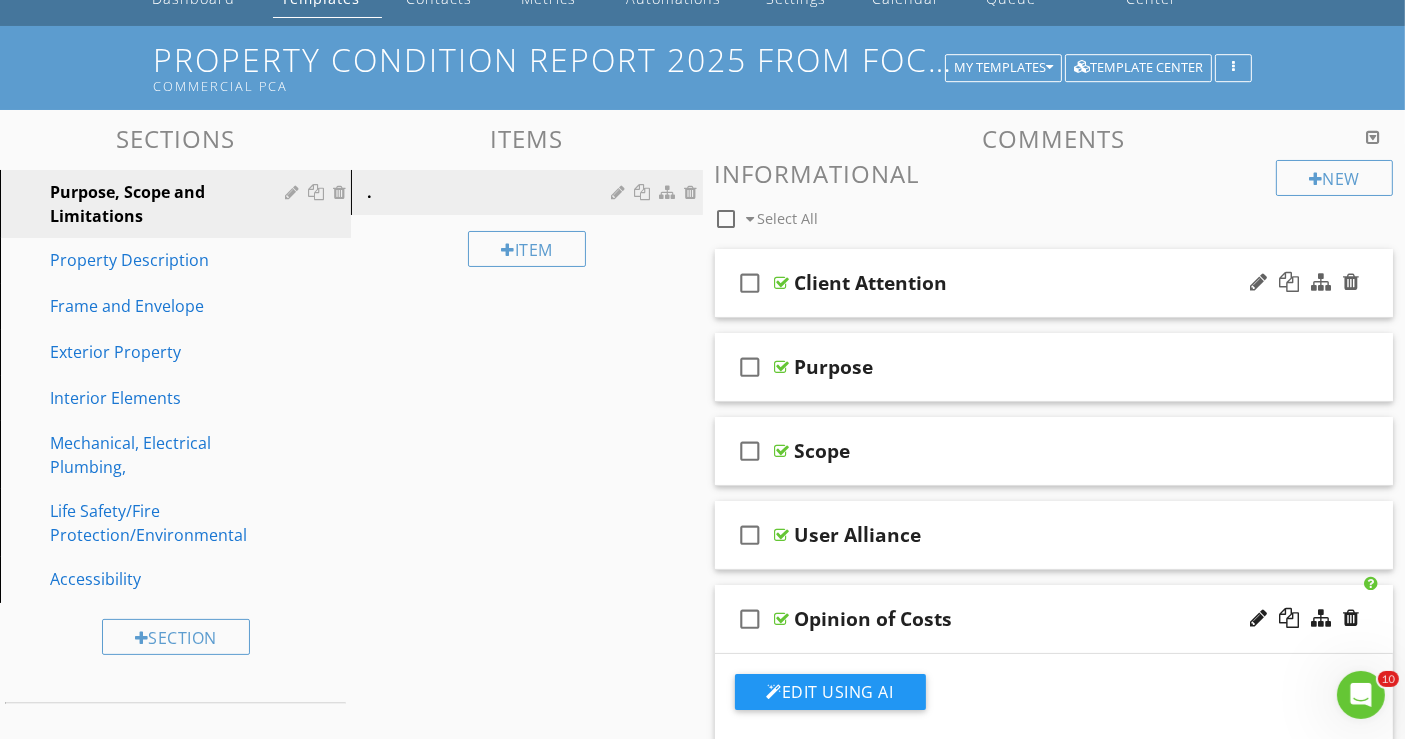 click on "Client Attention" at bounding box center (871, 283) 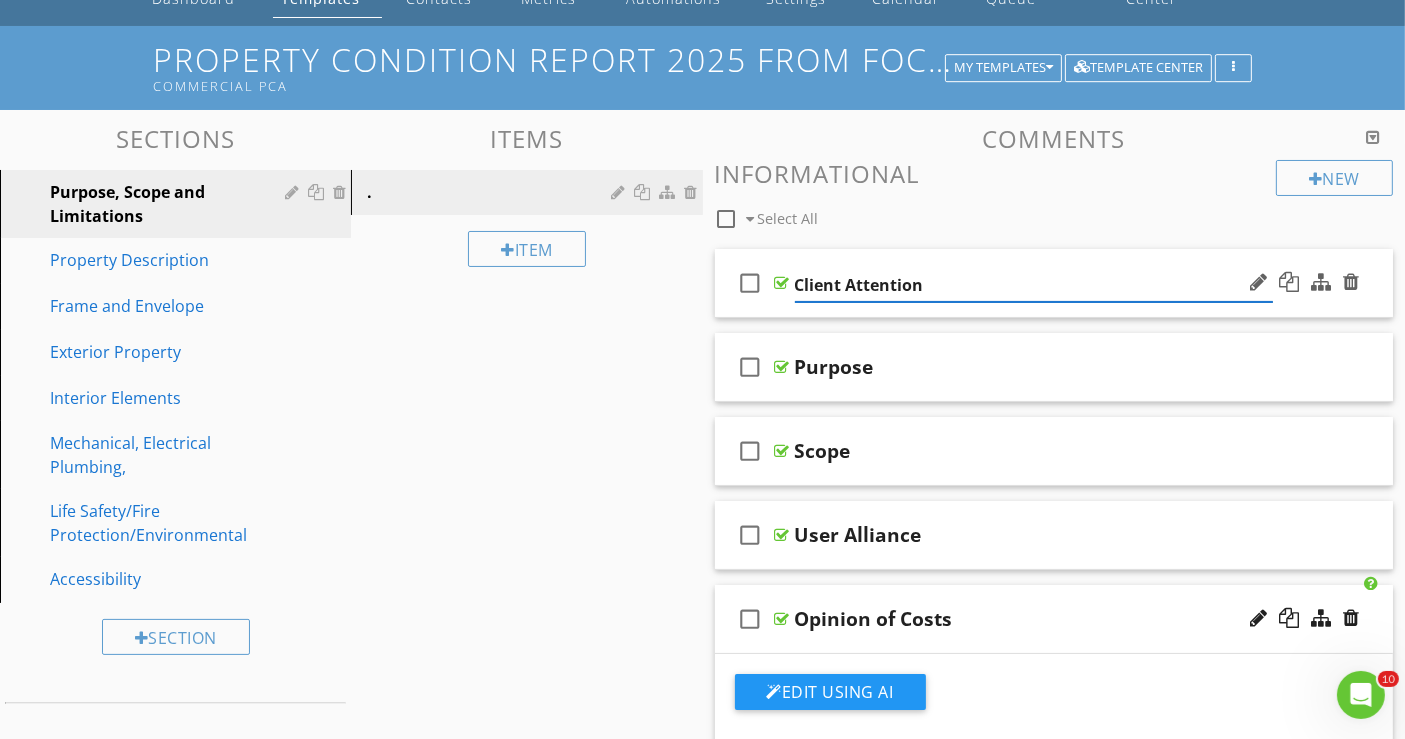 click at bounding box center (1304, 283) 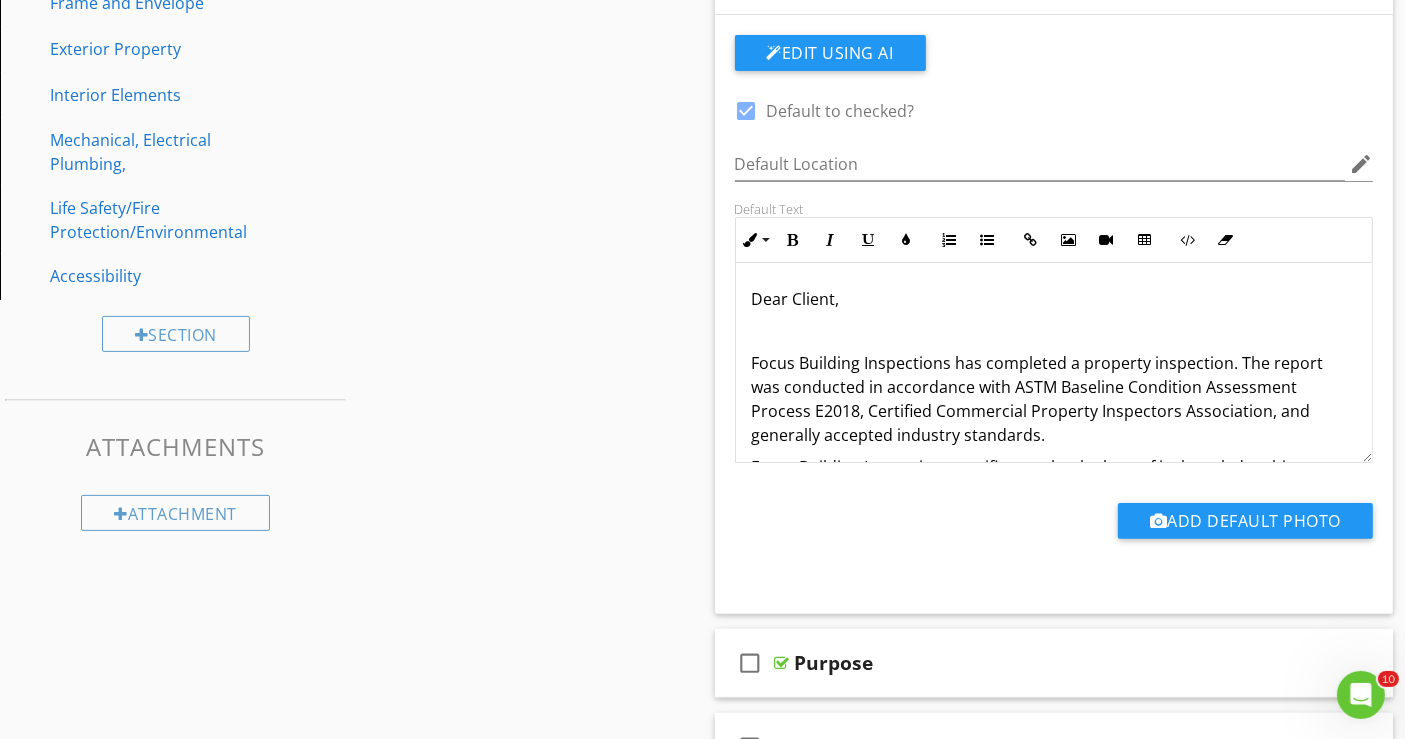 scroll, scrollTop: 444, scrollLeft: 0, axis: vertical 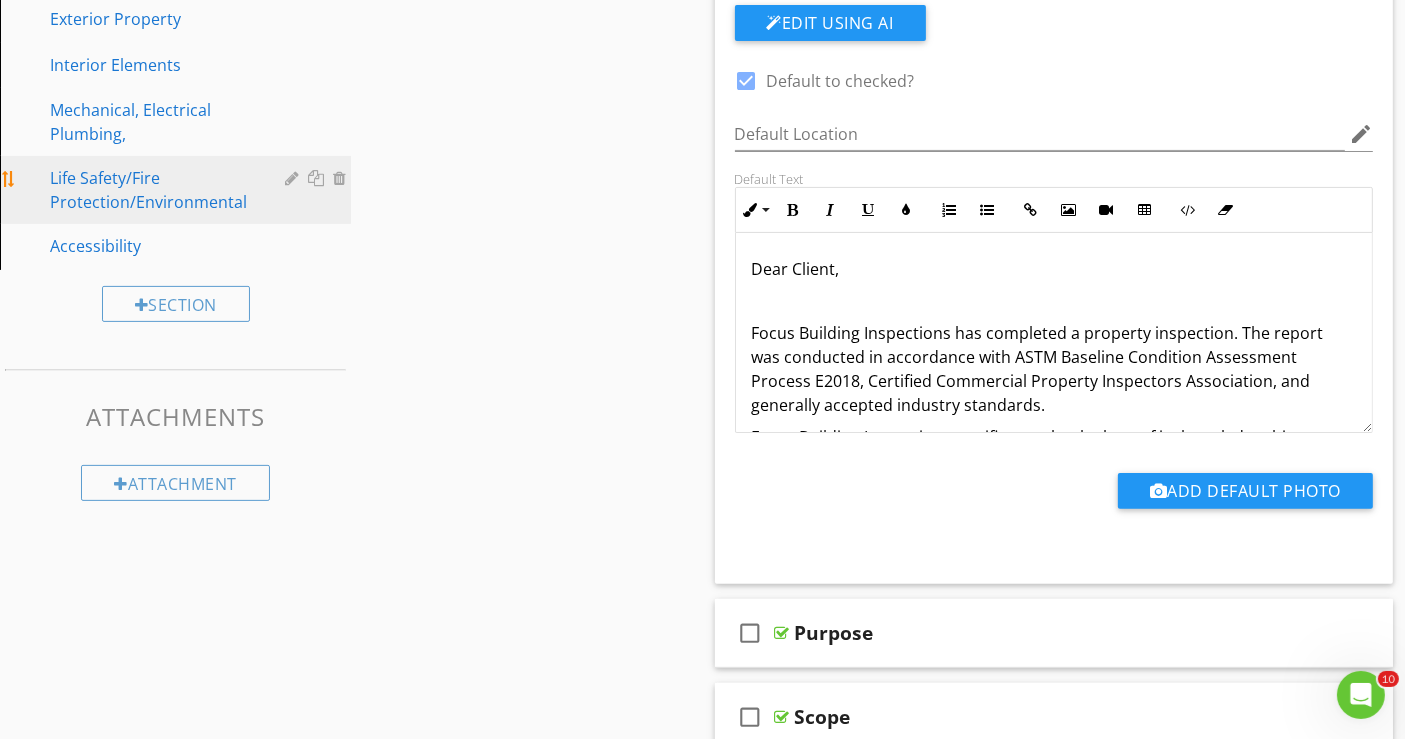 click on "Life Safety/Fire Protection/Environmental" at bounding box center [153, 190] 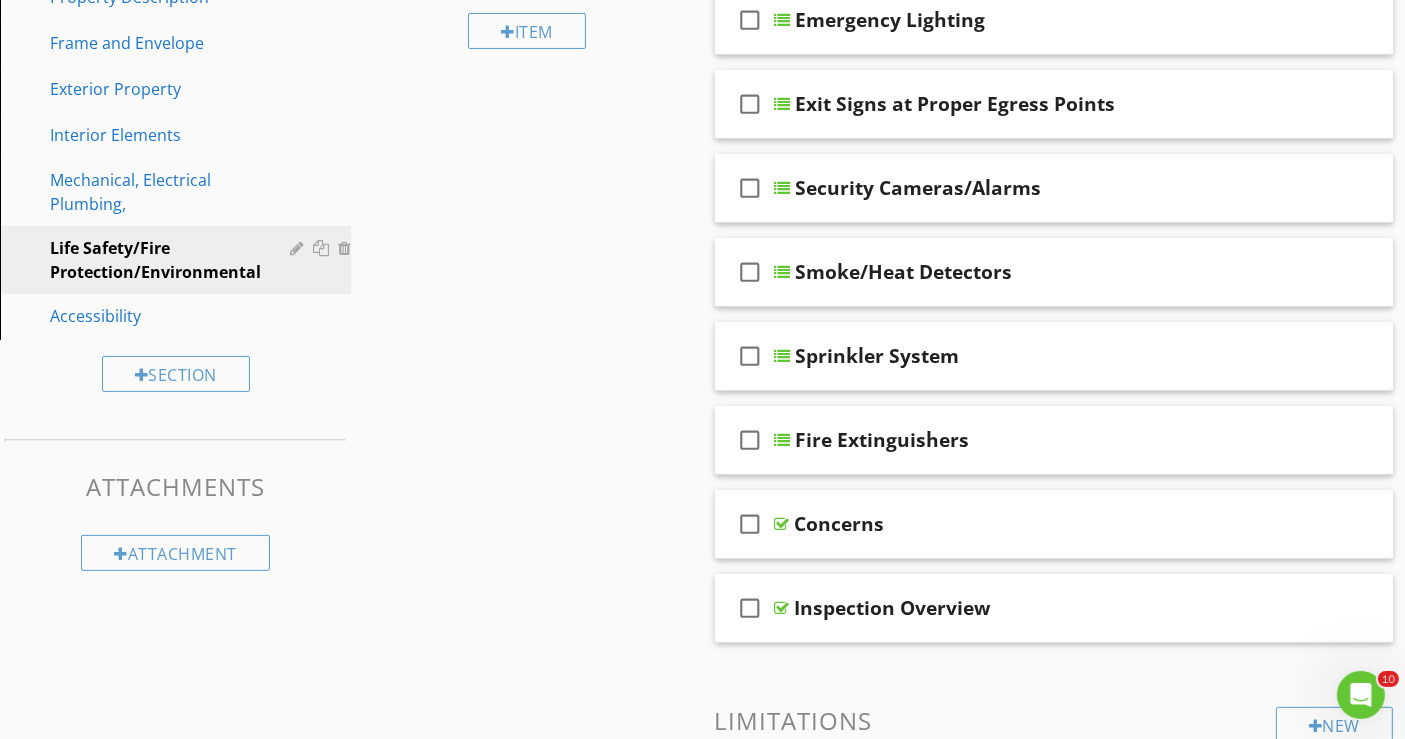 scroll, scrollTop: 111, scrollLeft: 0, axis: vertical 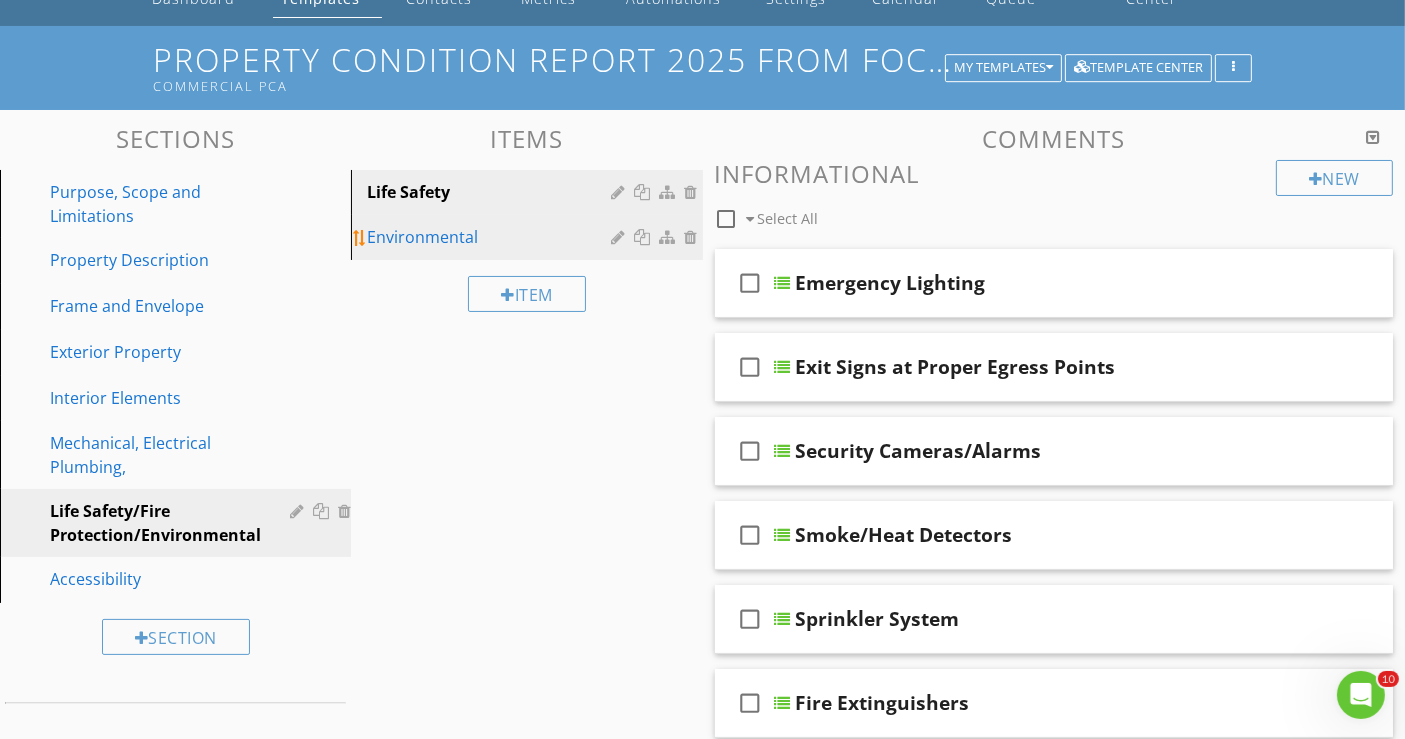 click on "Environmental" at bounding box center (492, 237) 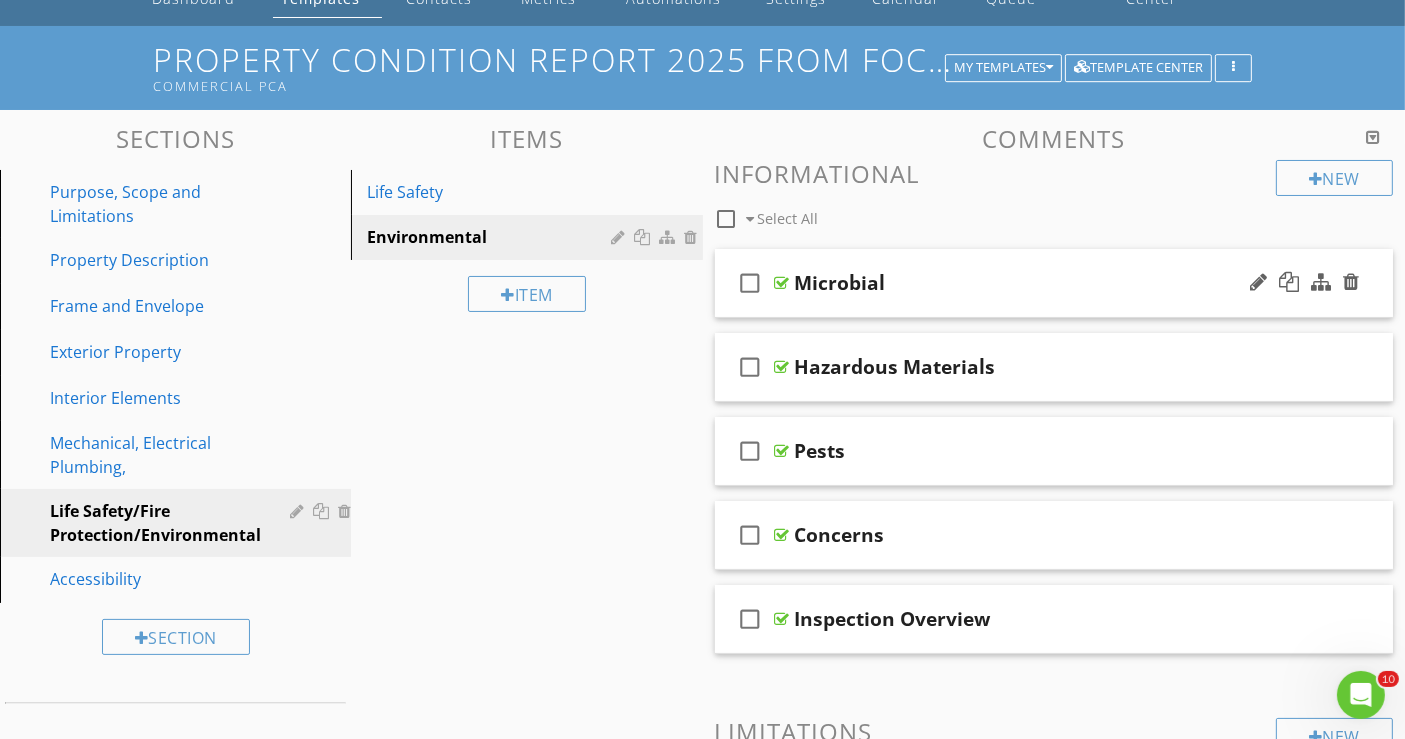 click on "check_box_outline_blank
Microbial" at bounding box center [1054, 283] 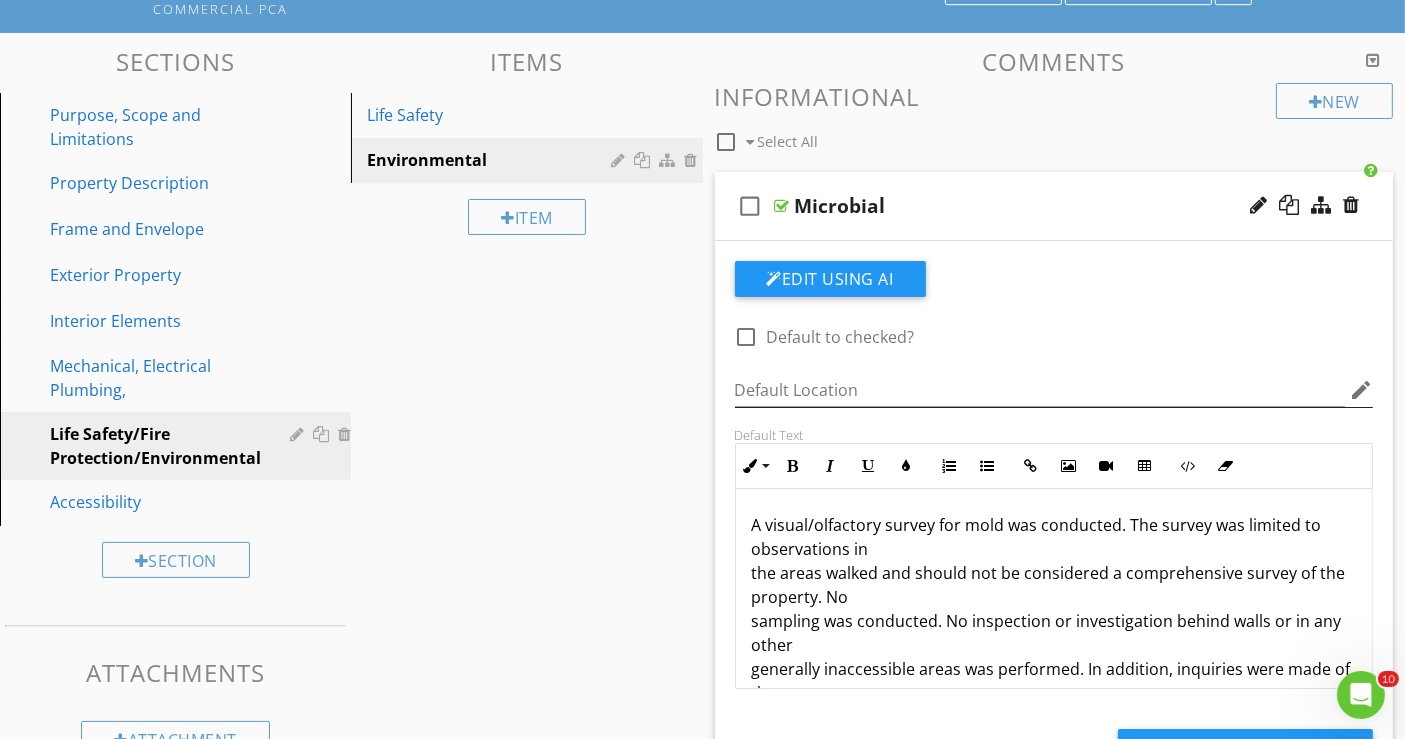 scroll, scrollTop: 222, scrollLeft: 0, axis: vertical 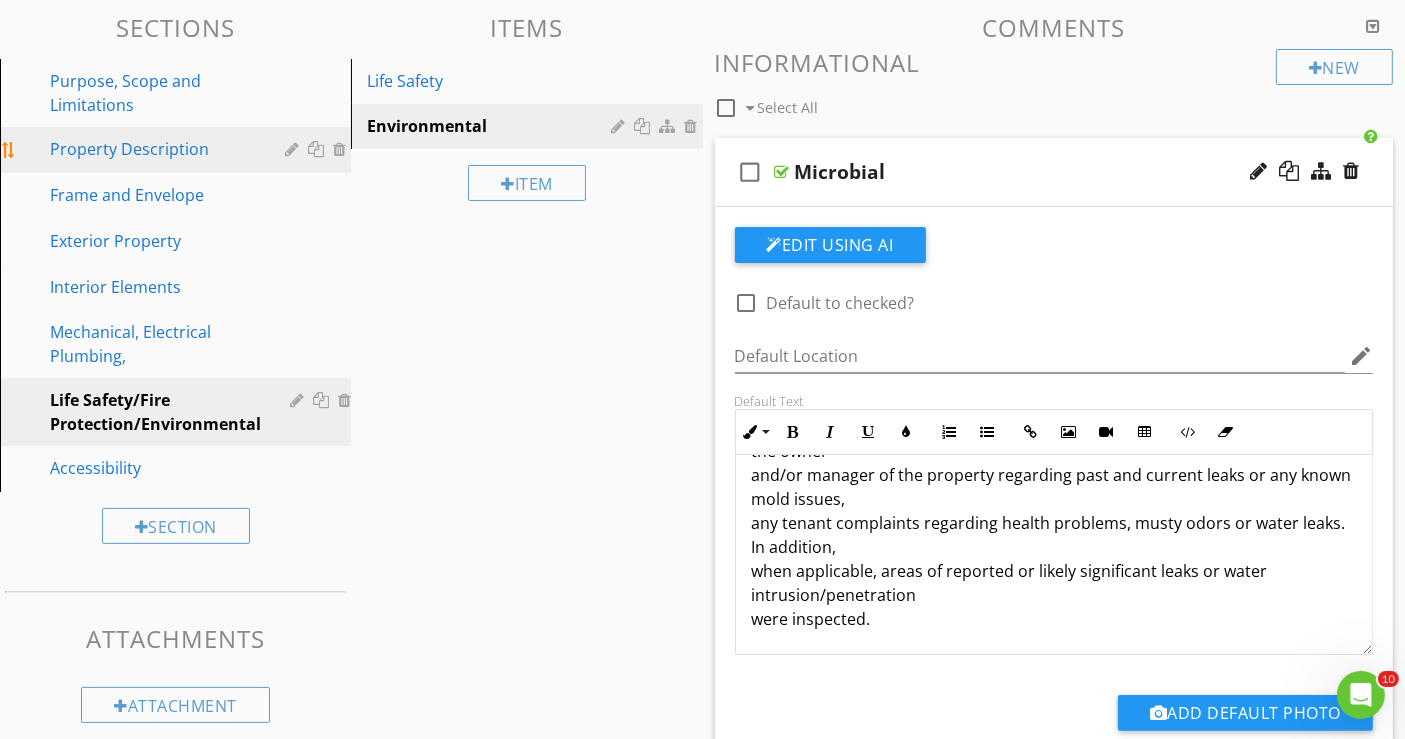 click on "Property Description" at bounding box center [153, 149] 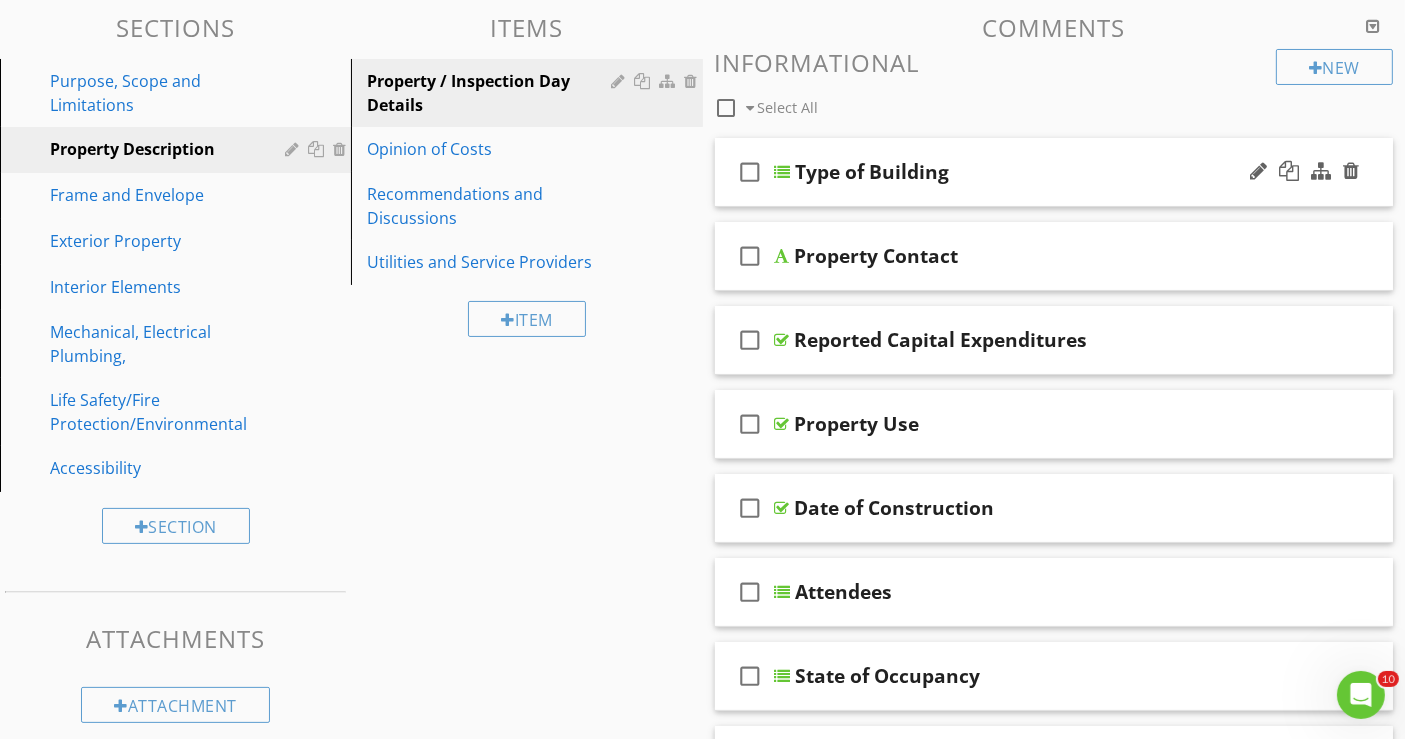 click on "check_box_outline_blank
Type of Building" at bounding box center [1054, 172] 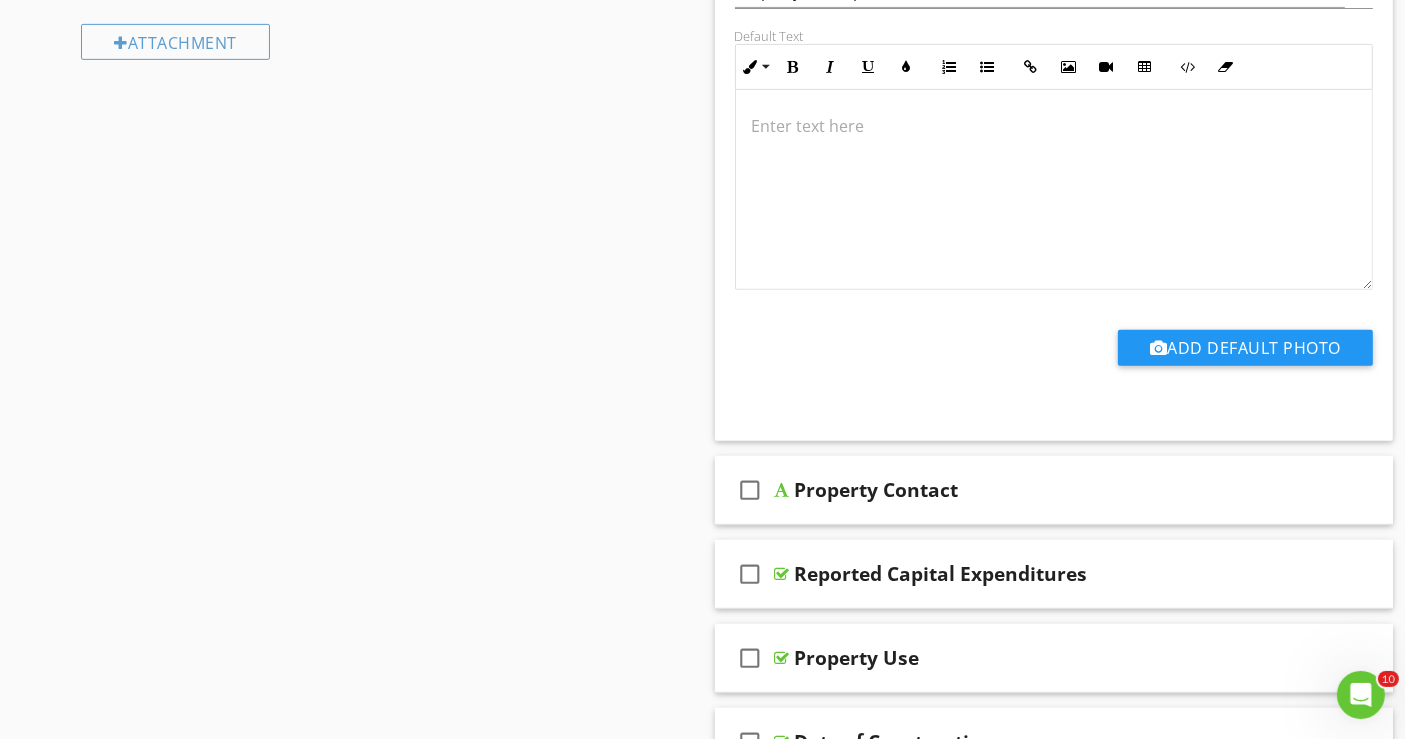 scroll, scrollTop: 888, scrollLeft: 0, axis: vertical 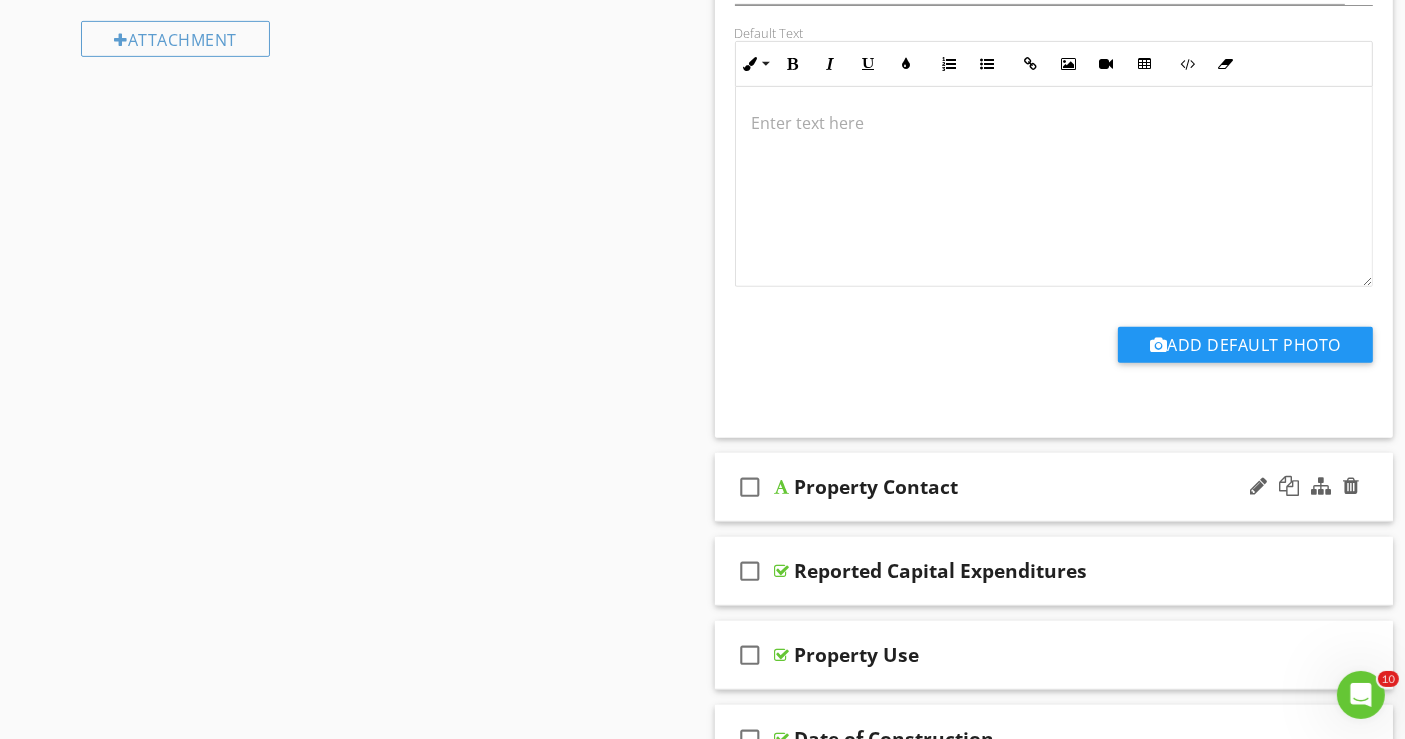 click on "check_box_outline_blank
Property Contact" at bounding box center [1054, 487] 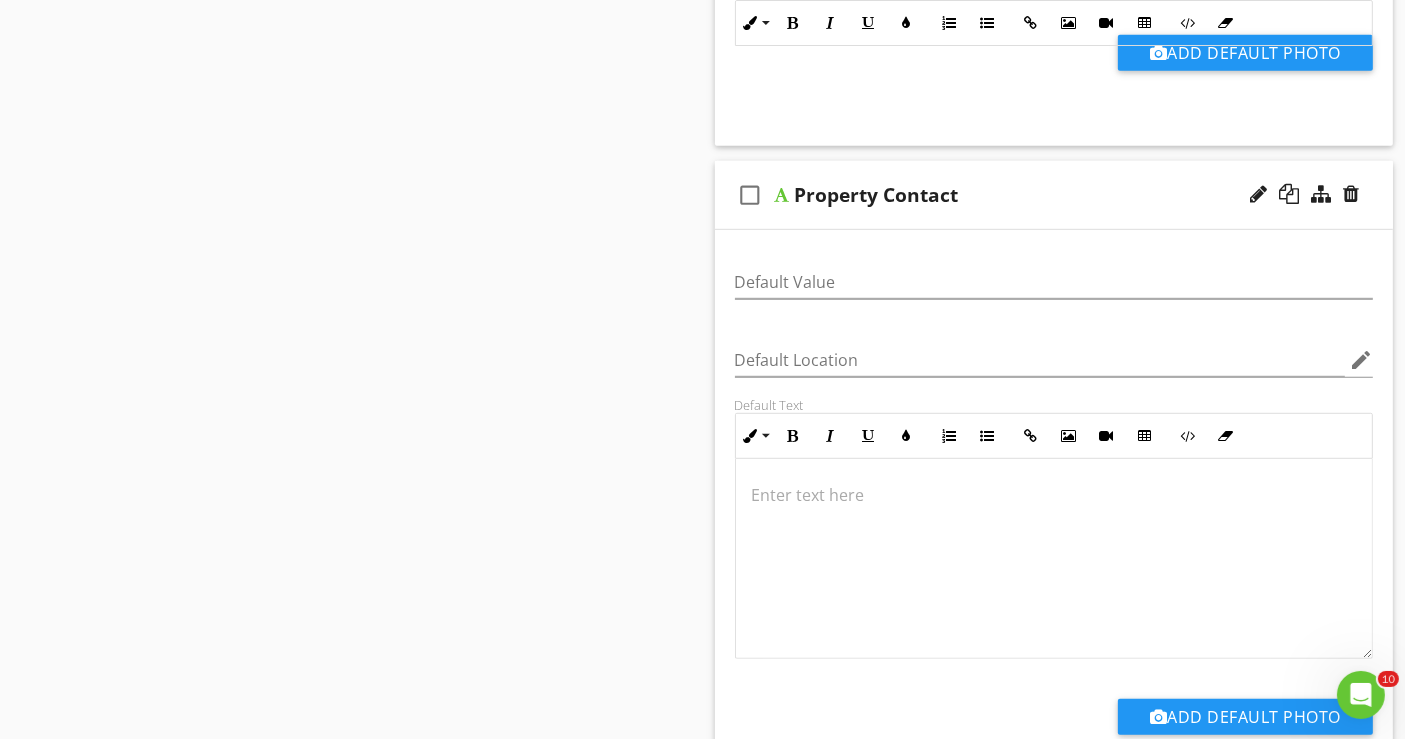 scroll, scrollTop: 1222, scrollLeft: 0, axis: vertical 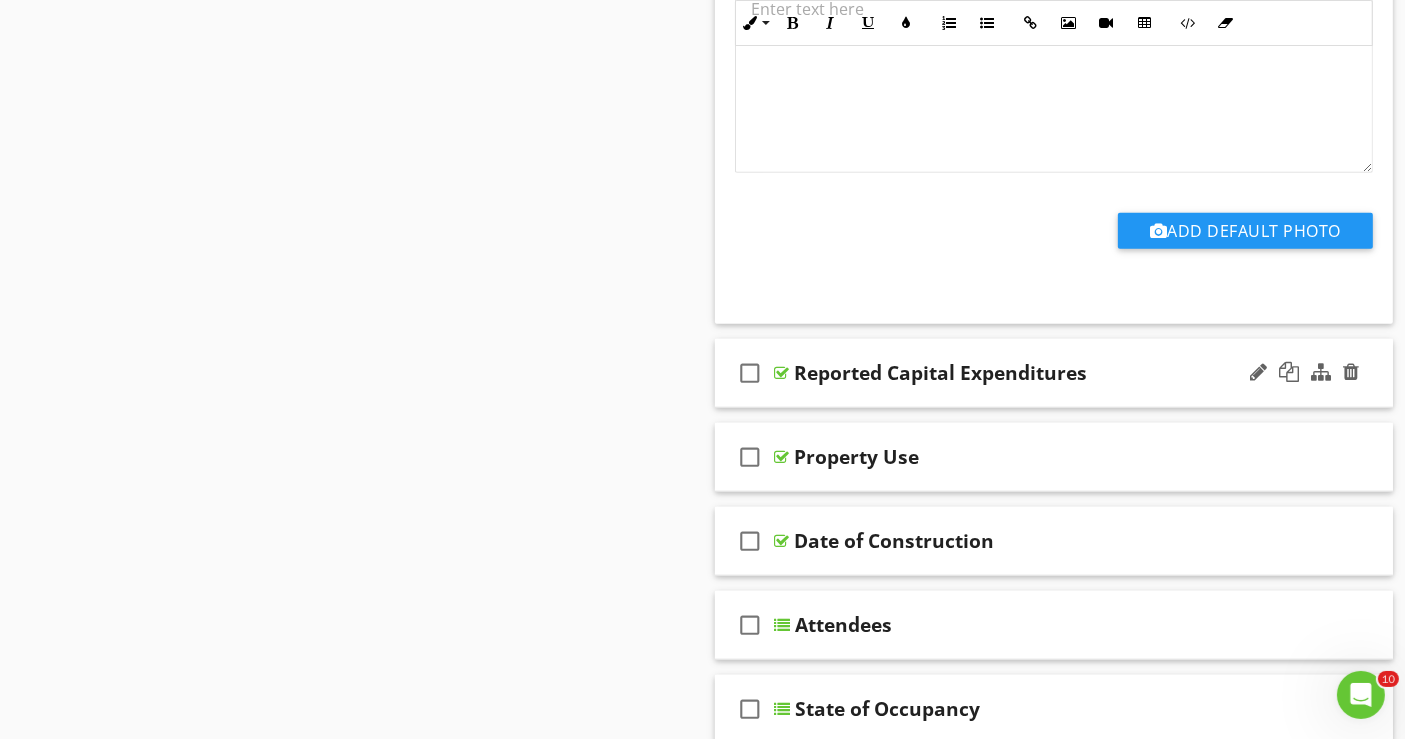 click on "check_box_outline_blank
Reported Capital Expenditures" at bounding box center [1054, 373] 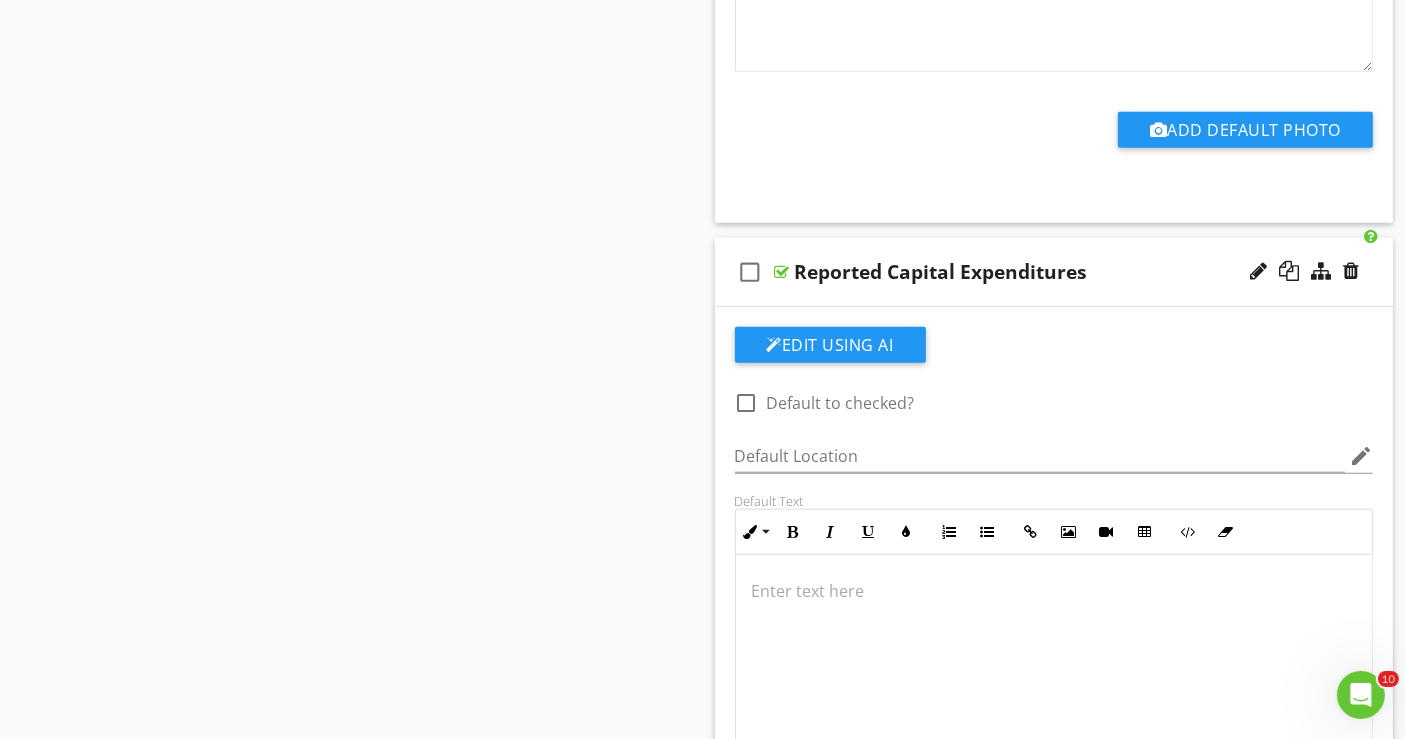 scroll, scrollTop: 1888, scrollLeft: 0, axis: vertical 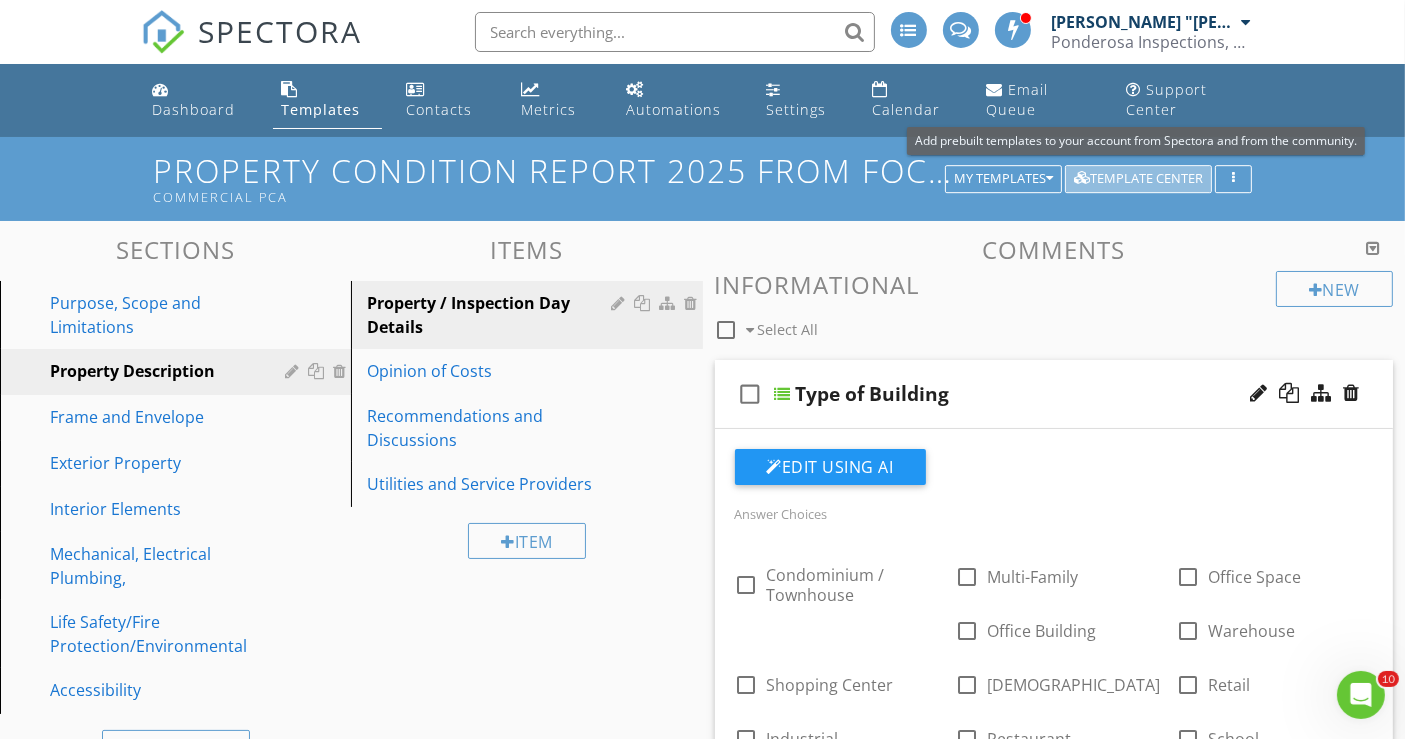 click on "Template Center" at bounding box center (1138, 179) 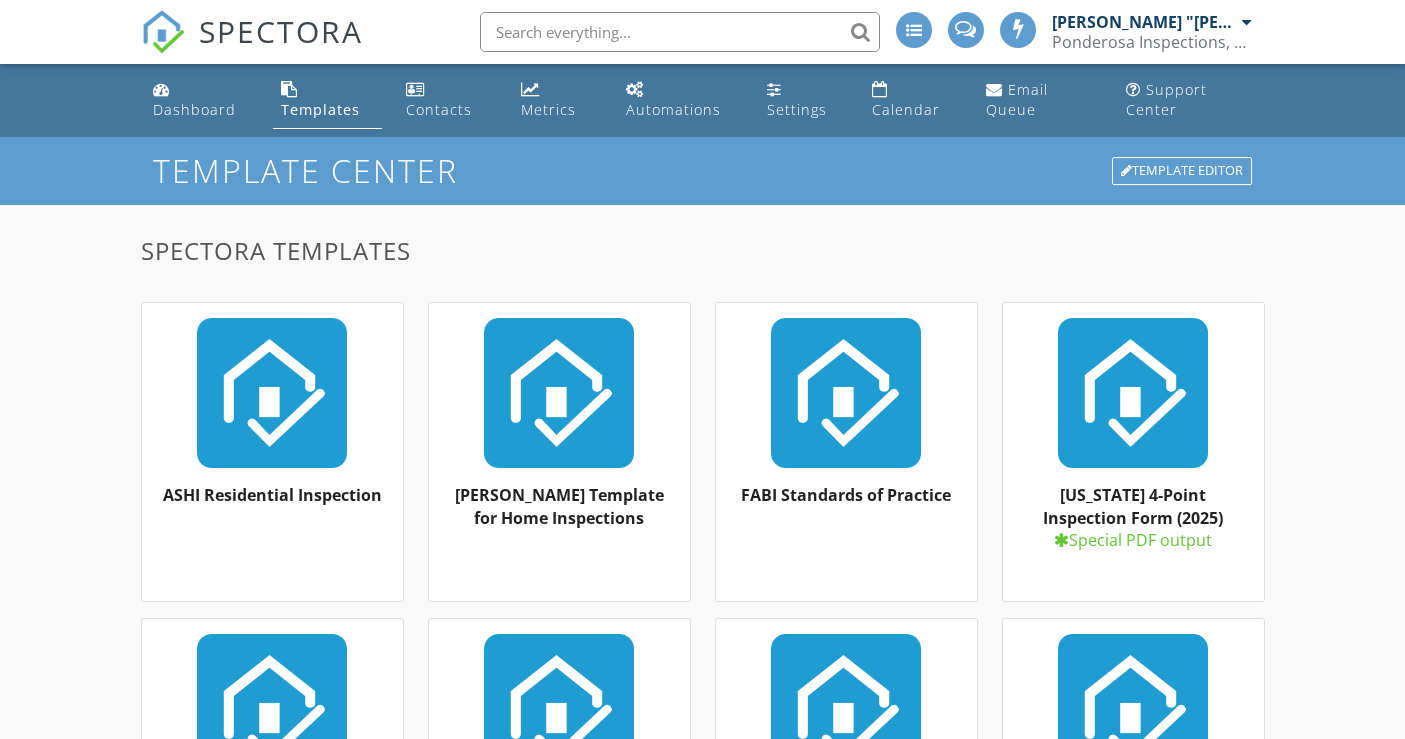 scroll, scrollTop: 0, scrollLeft: 0, axis: both 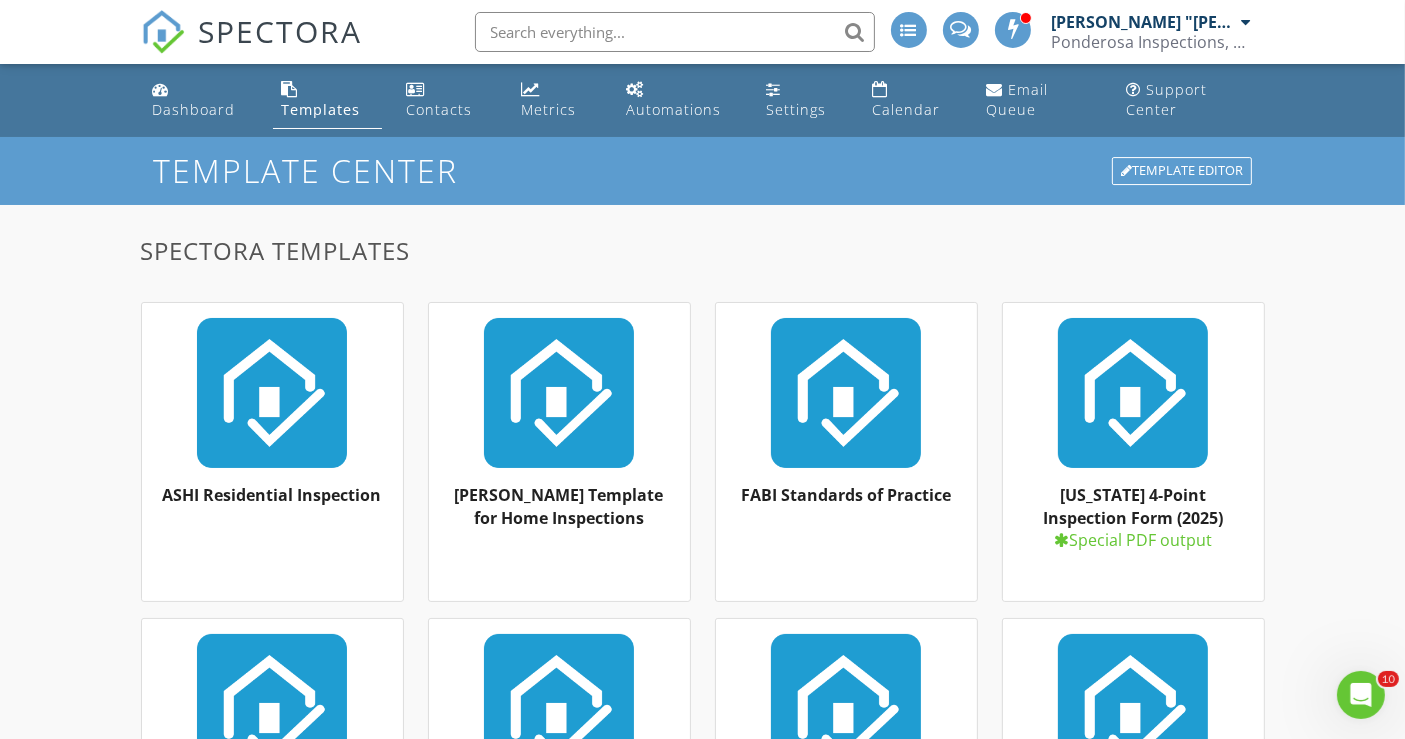 click at bounding box center (1133, 393) 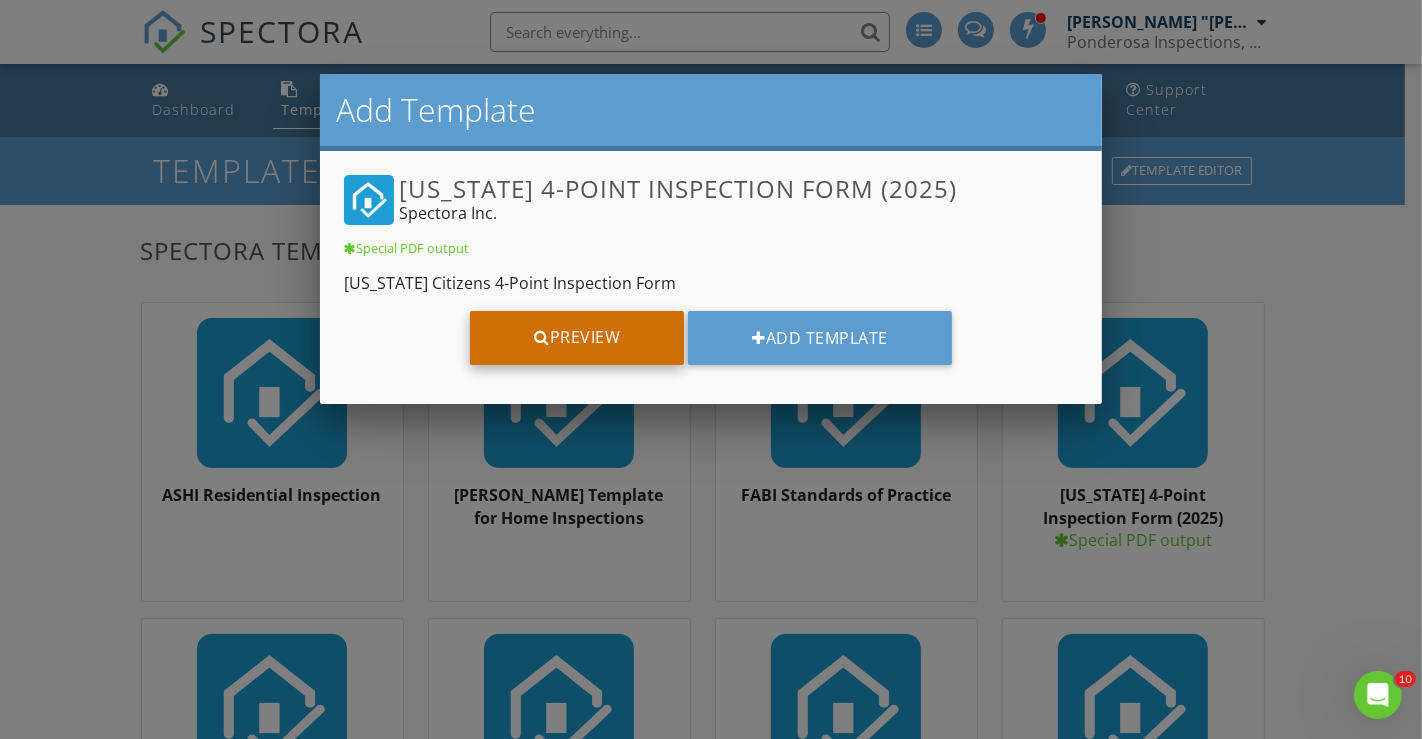 click on "Preview" at bounding box center (577, 338) 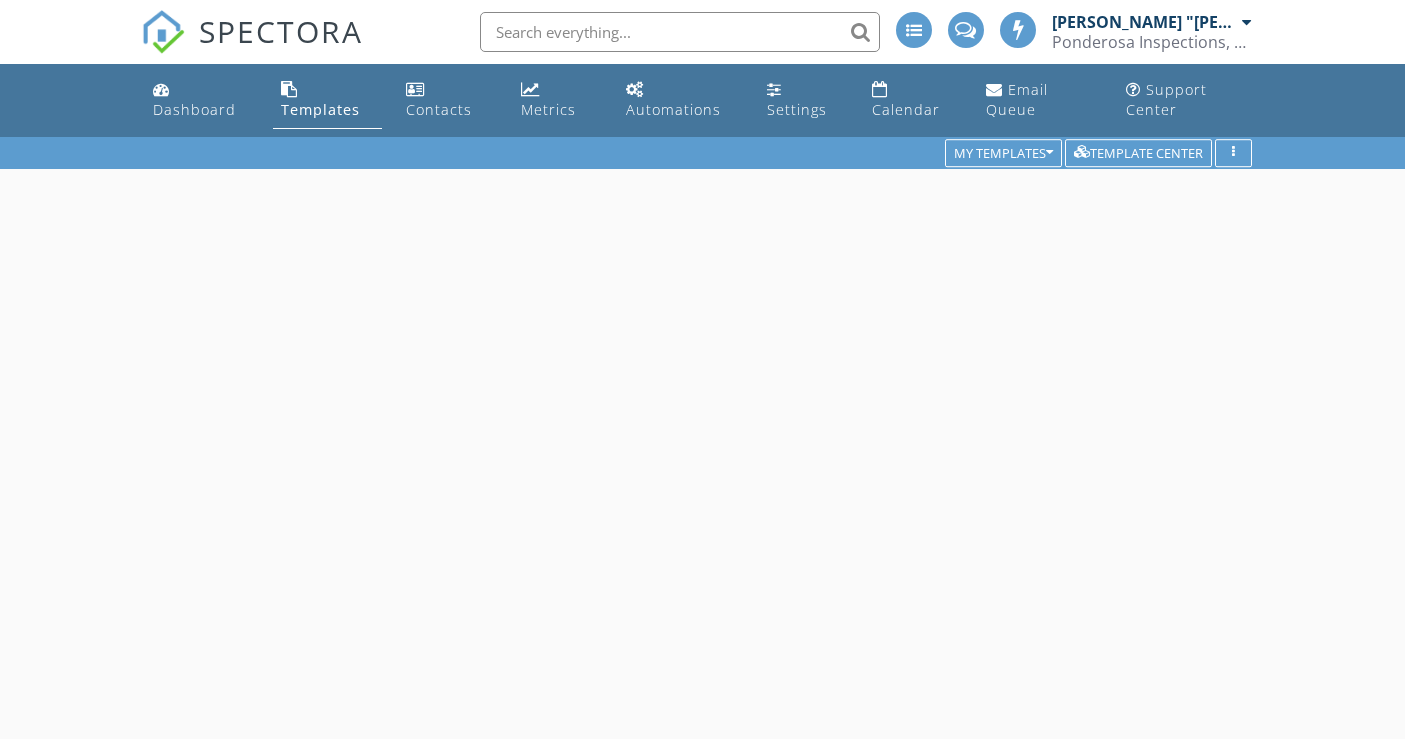 scroll, scrollTop: 0, scrollLeft: 0, axis: both 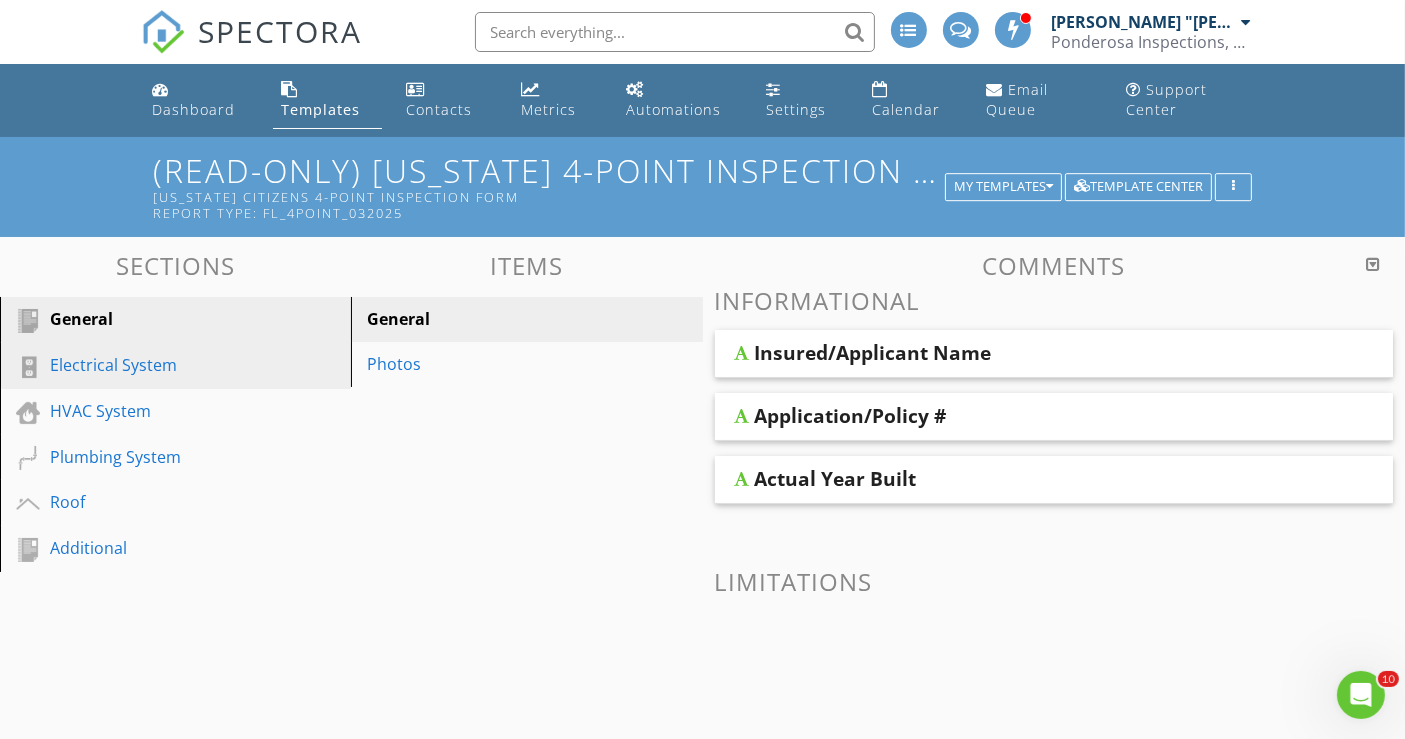 click on "Electrical System" at bounding box center (153, 365) 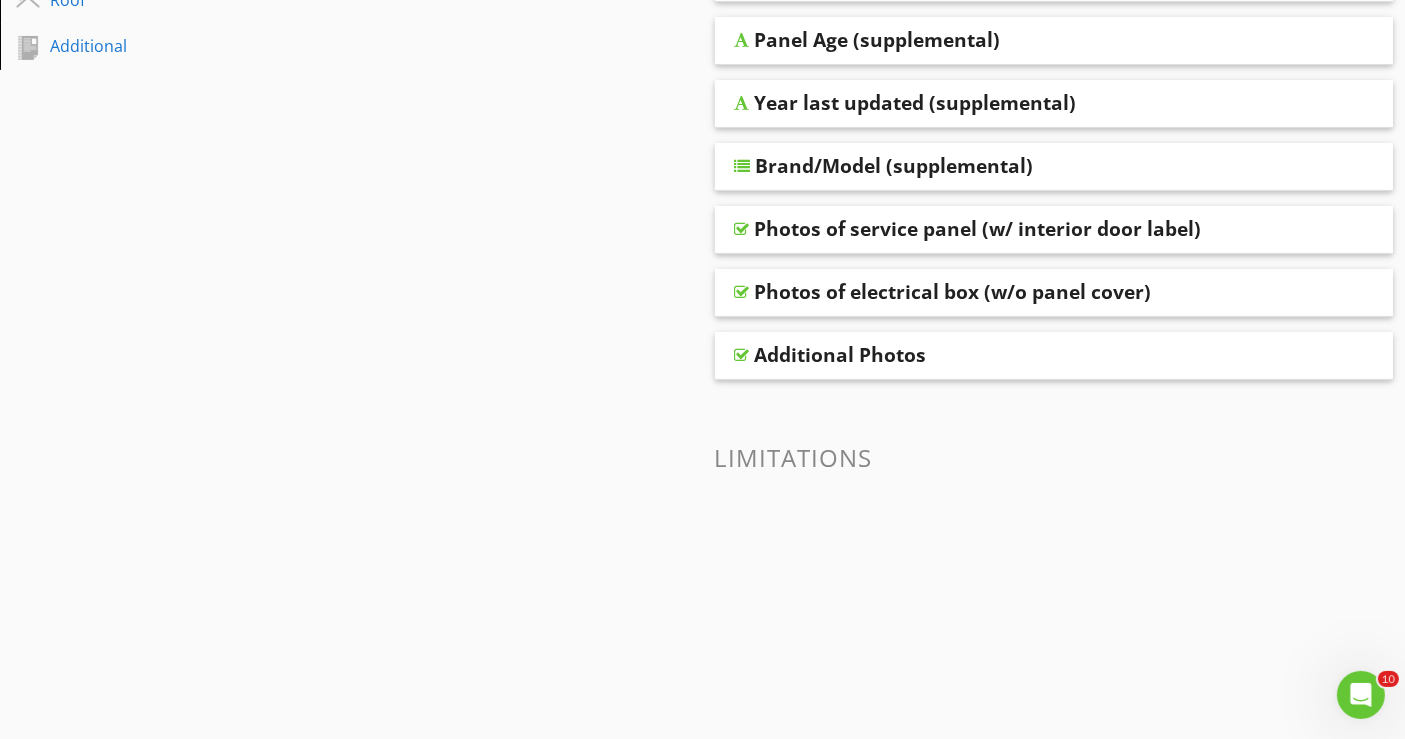 scroll, scrollTop: 555, scrollLeft: 0, axis: vertical 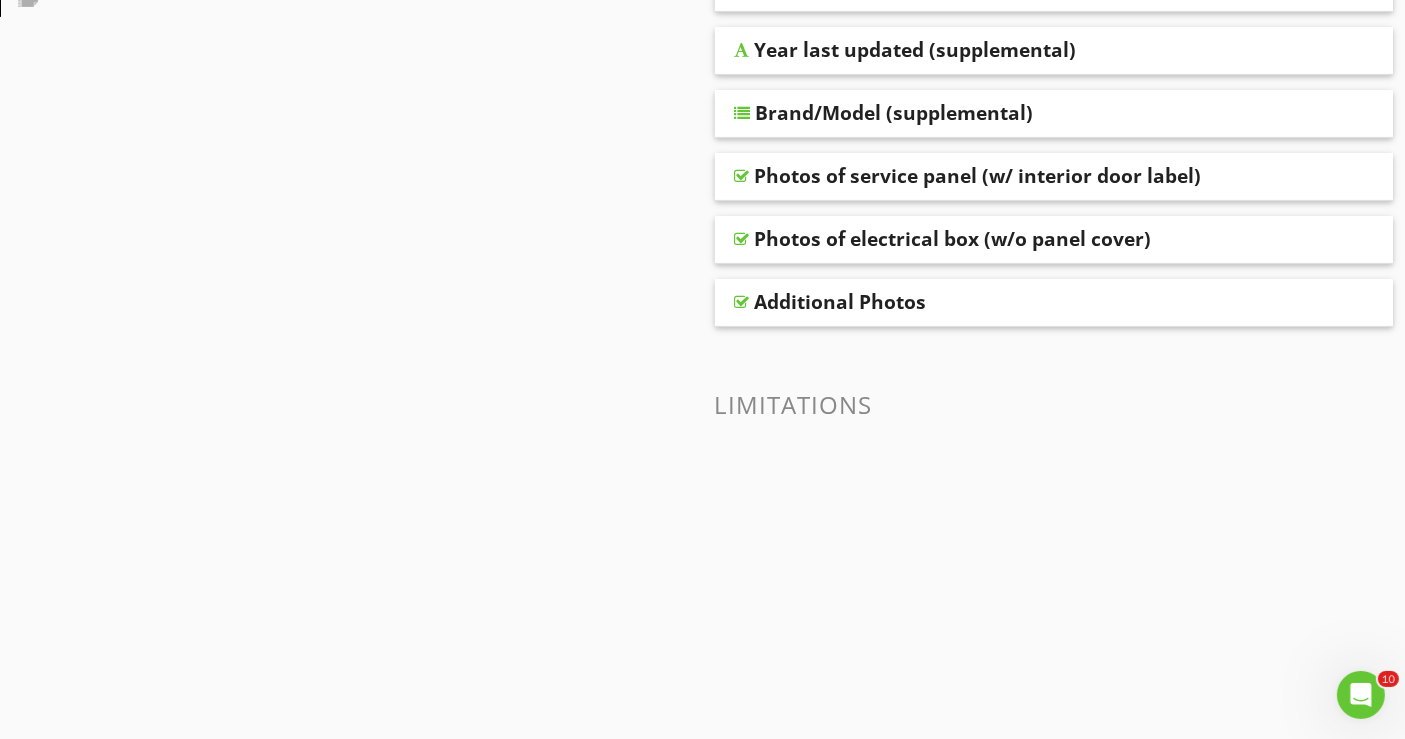 click on "Additional Photos" at bounding box center (841, 302) 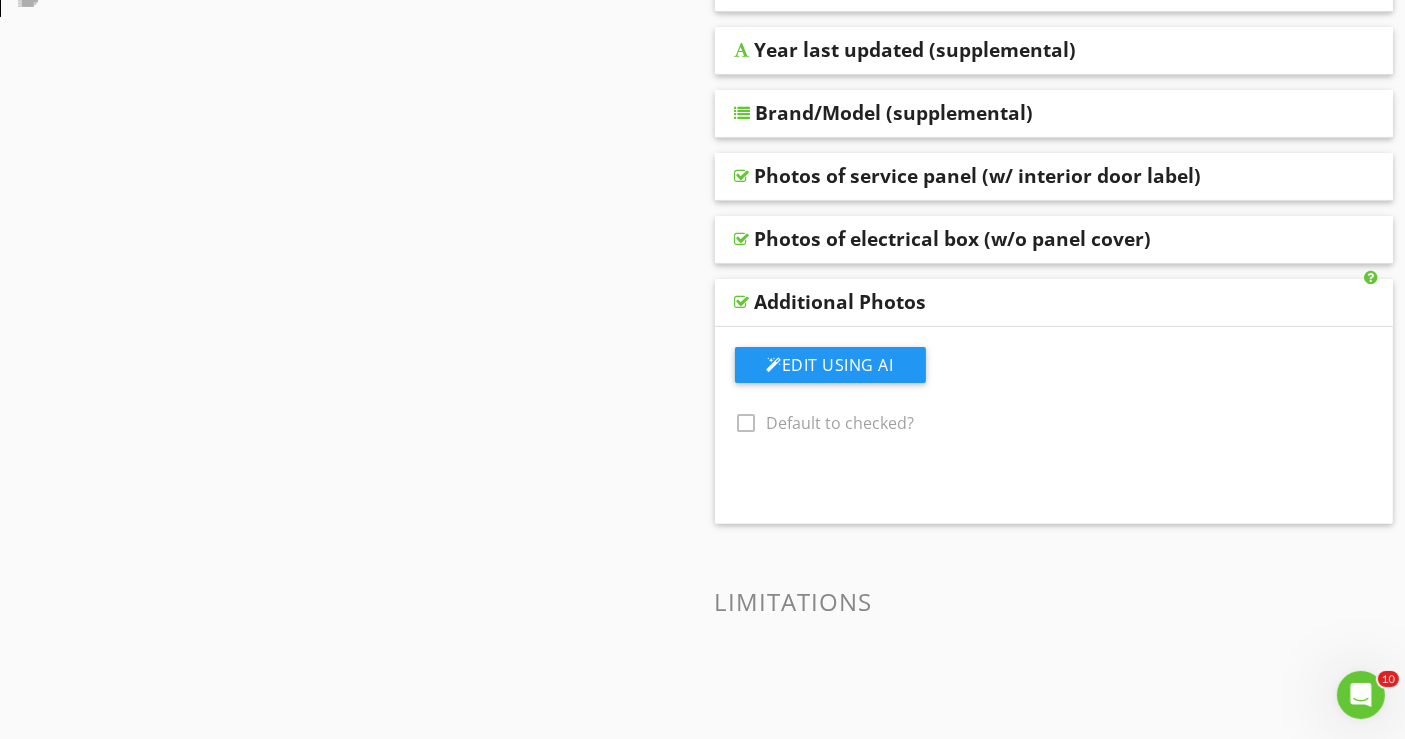 click on "Photos of electrical box (w/o panel cover)" at bounding box center (953, 239) 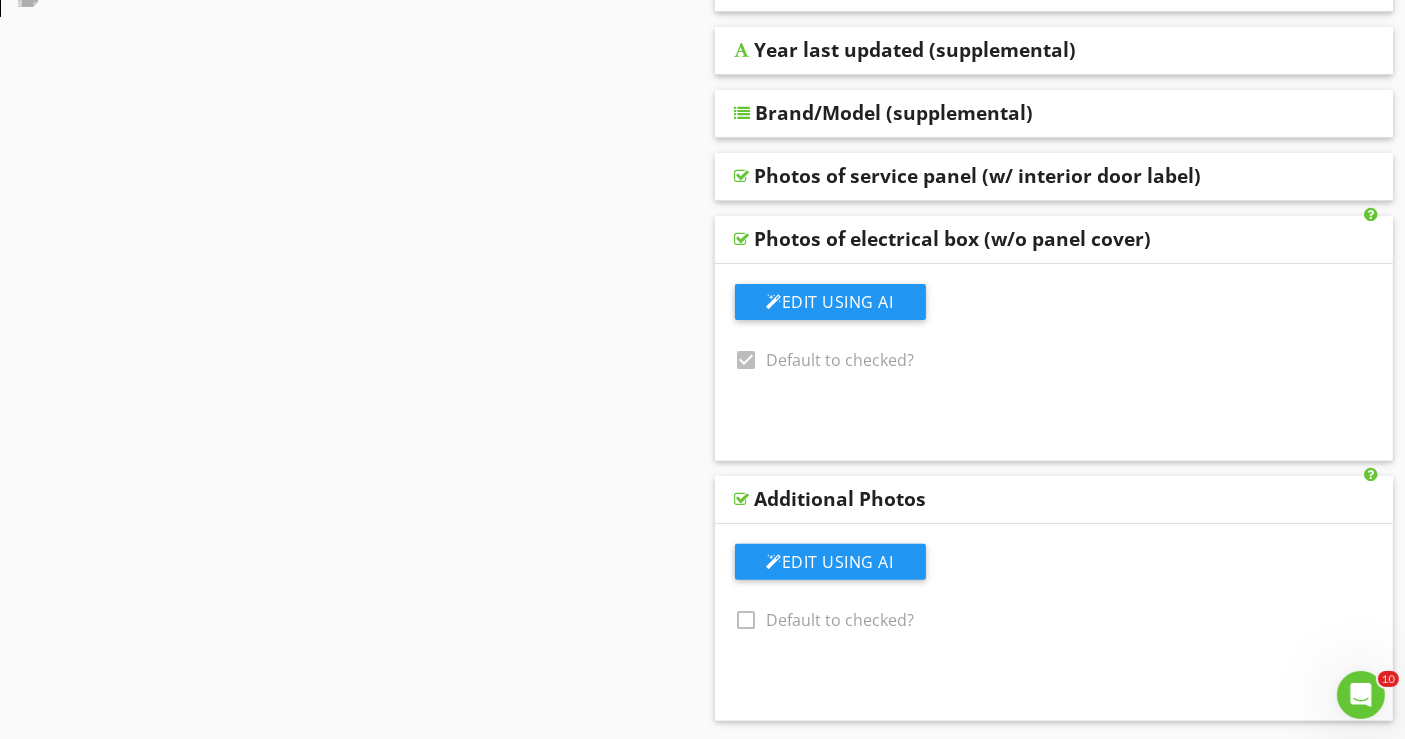 click on "Photos of service panel (w/ interior door label)" at bounding box center (1054, 177) 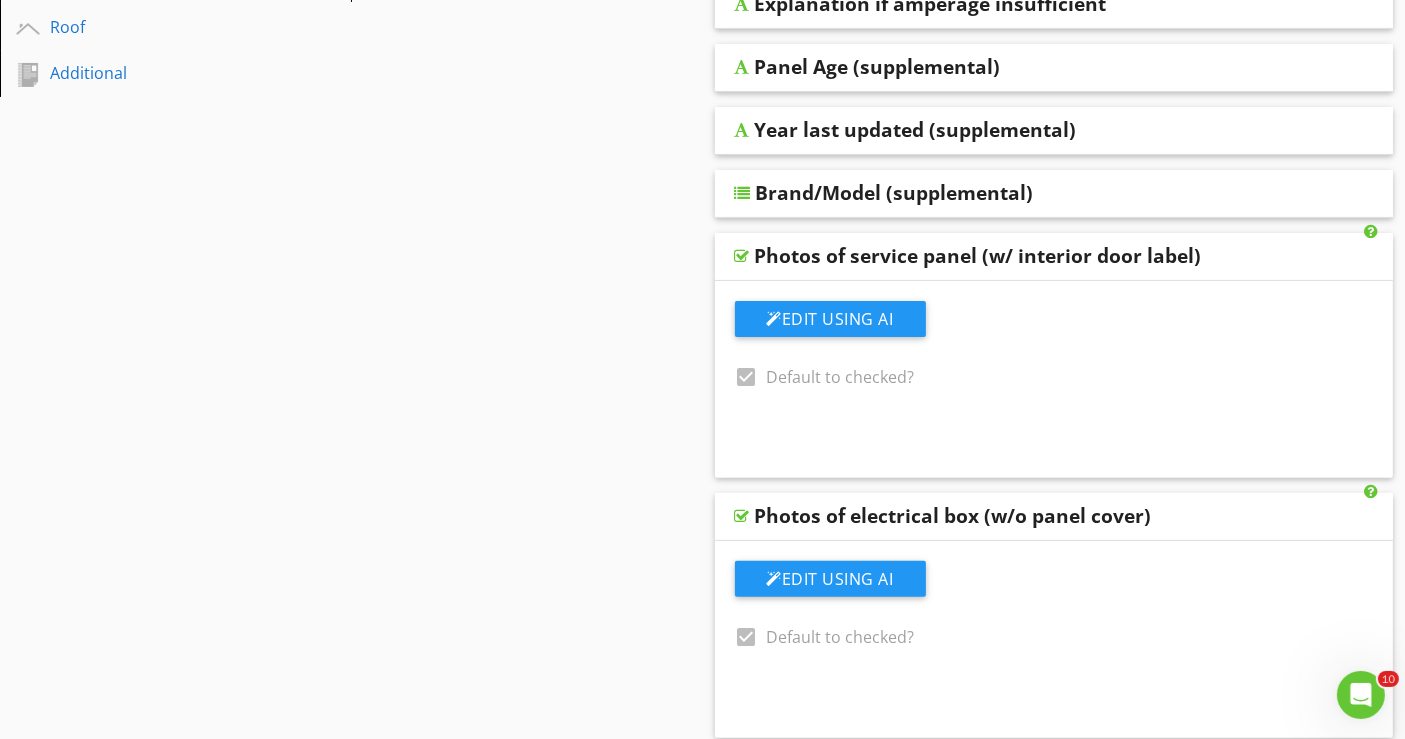 scroll, scrollTop: 444, scrollLeft: 0, axis: vertical 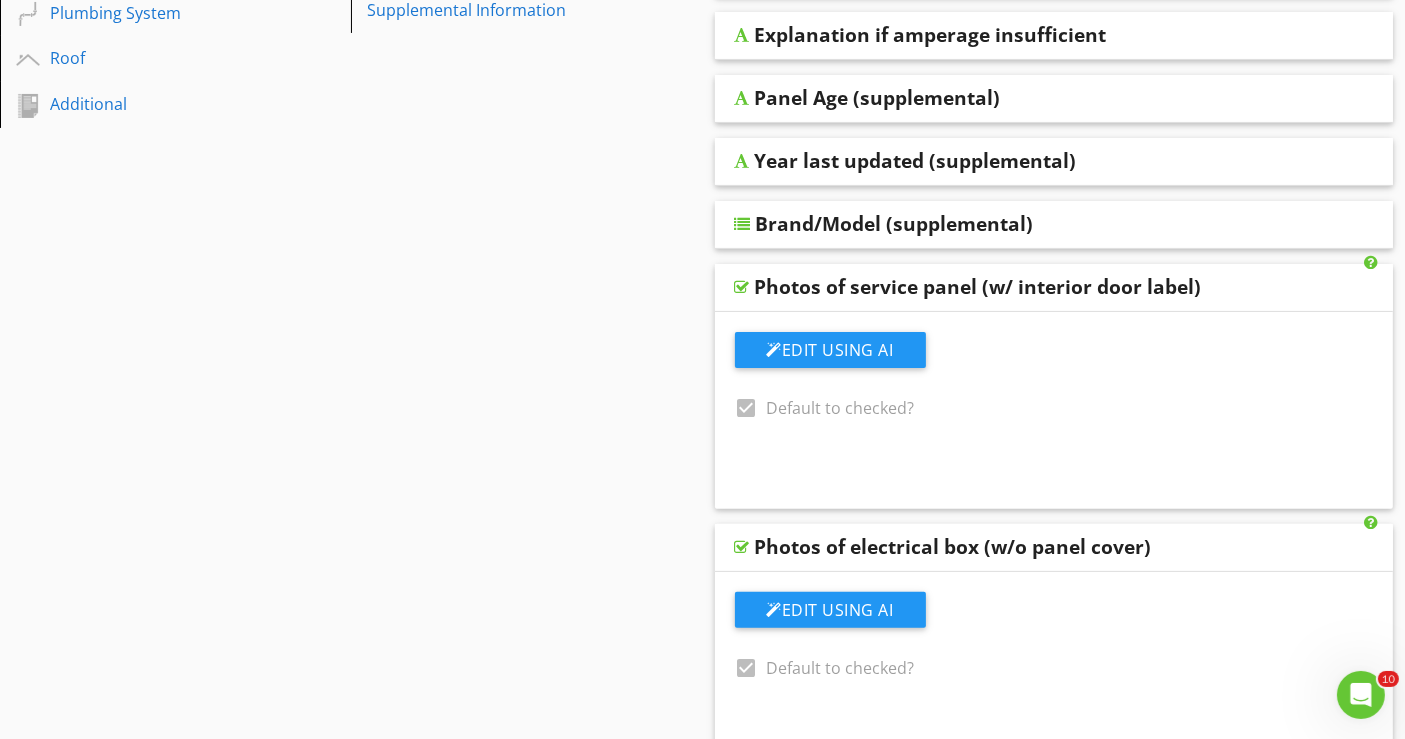 click on "Year last updated (supplemental)" at bounding box center [916, 161] 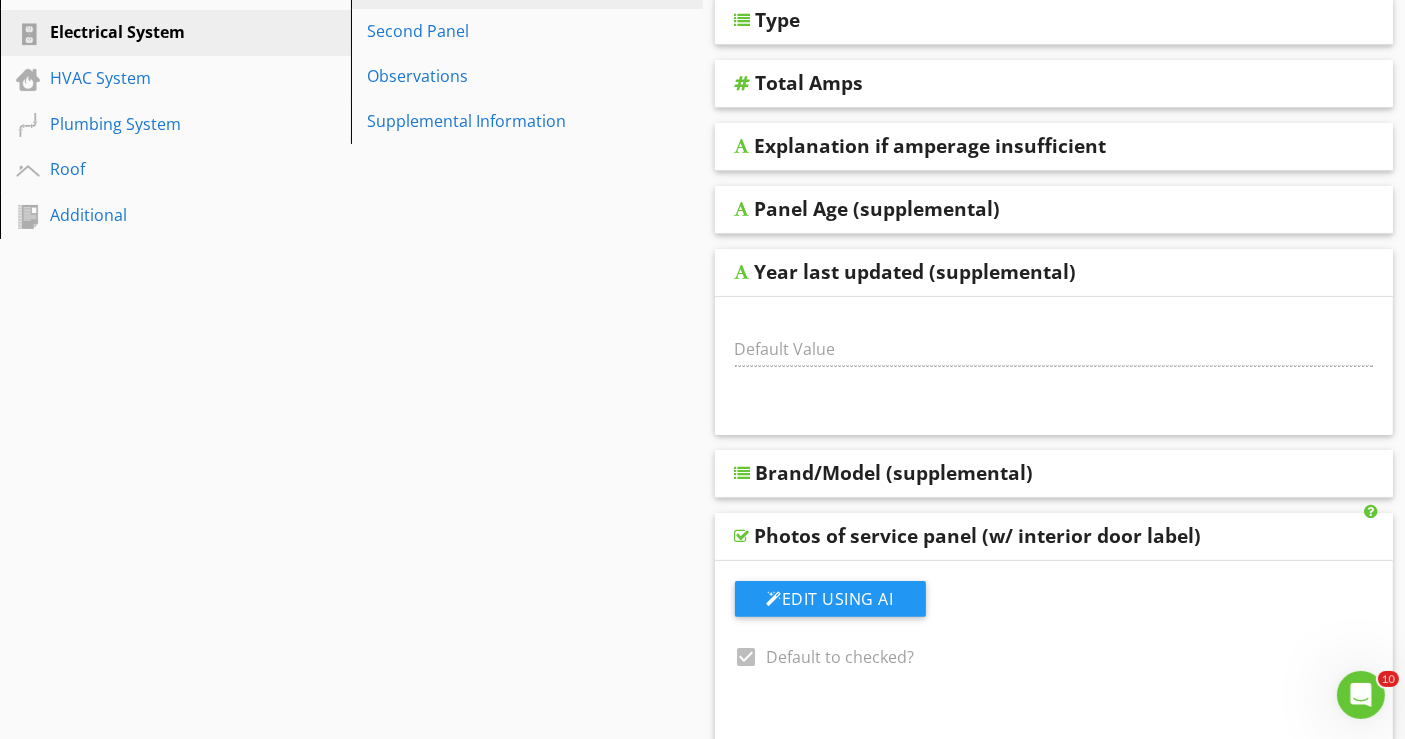 scroll, scrollTop: 111, scrollLeft: 0, axis: vertical 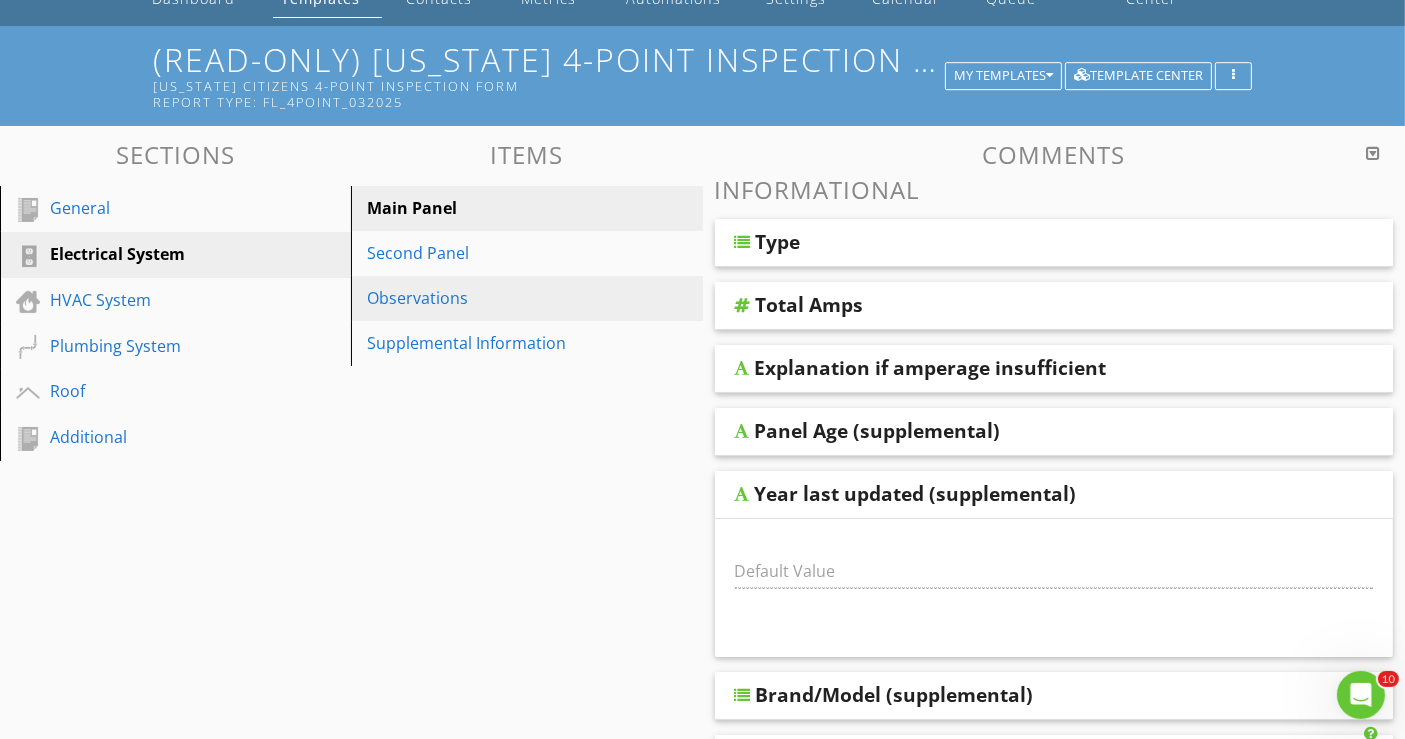 click on "Observations" at bounding box center (492, 298) 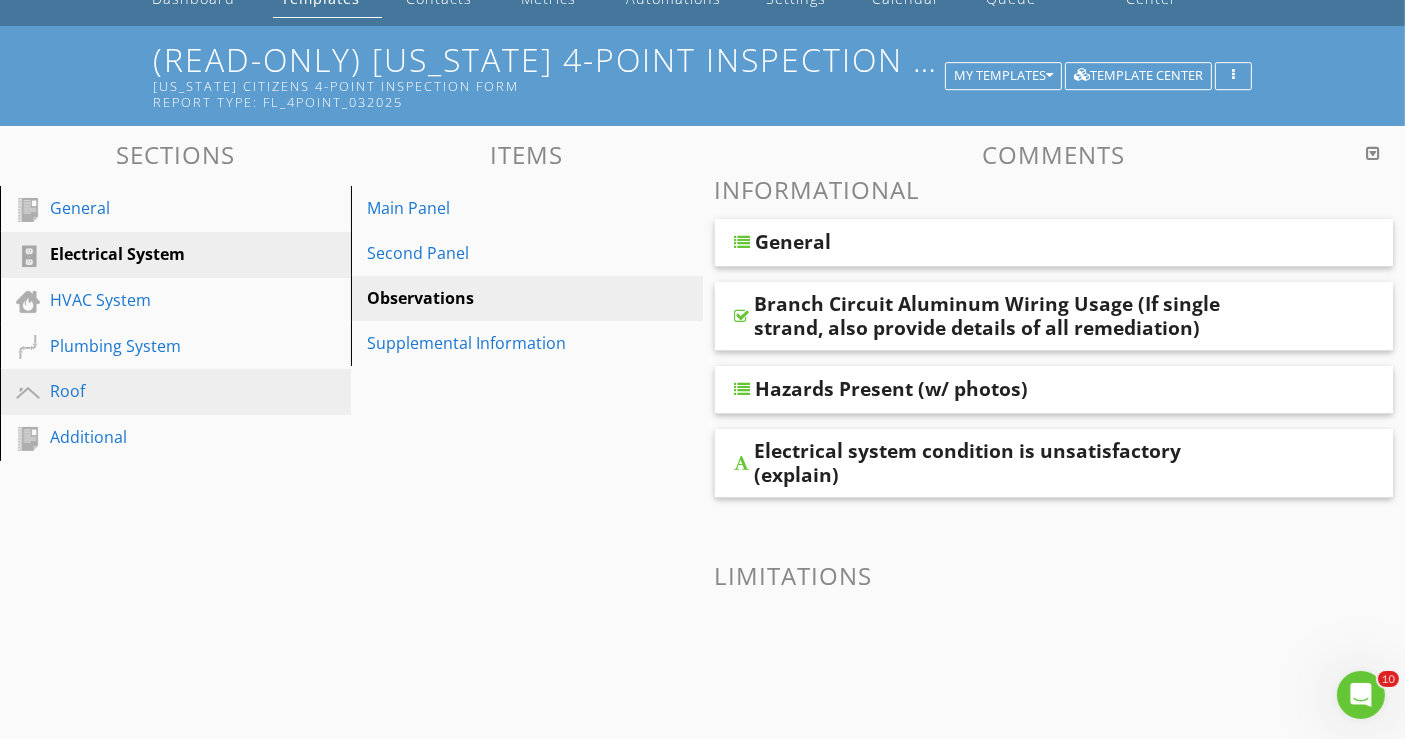 click on "Roof" at bounding box center (153, 391) 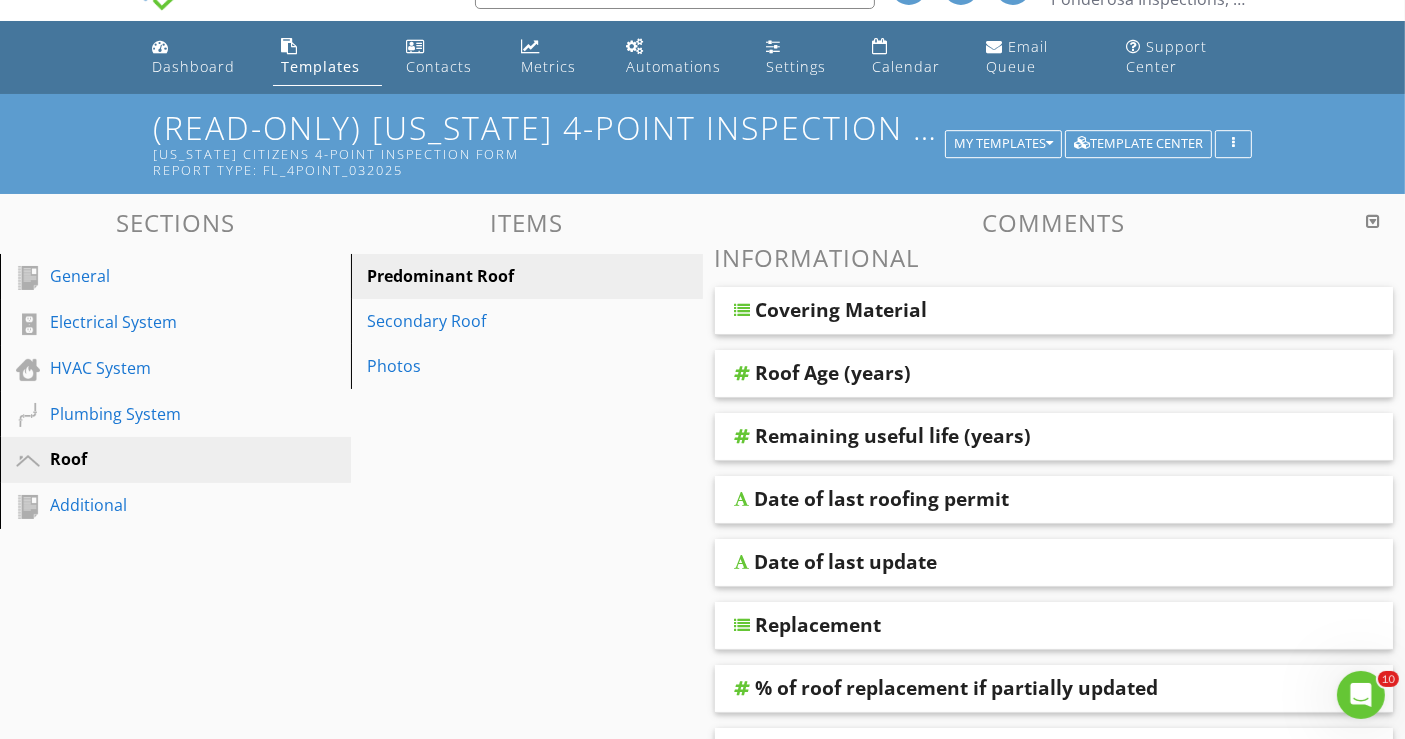 scroll, scrollTop: 0, scrollLeft: 0, axis: both 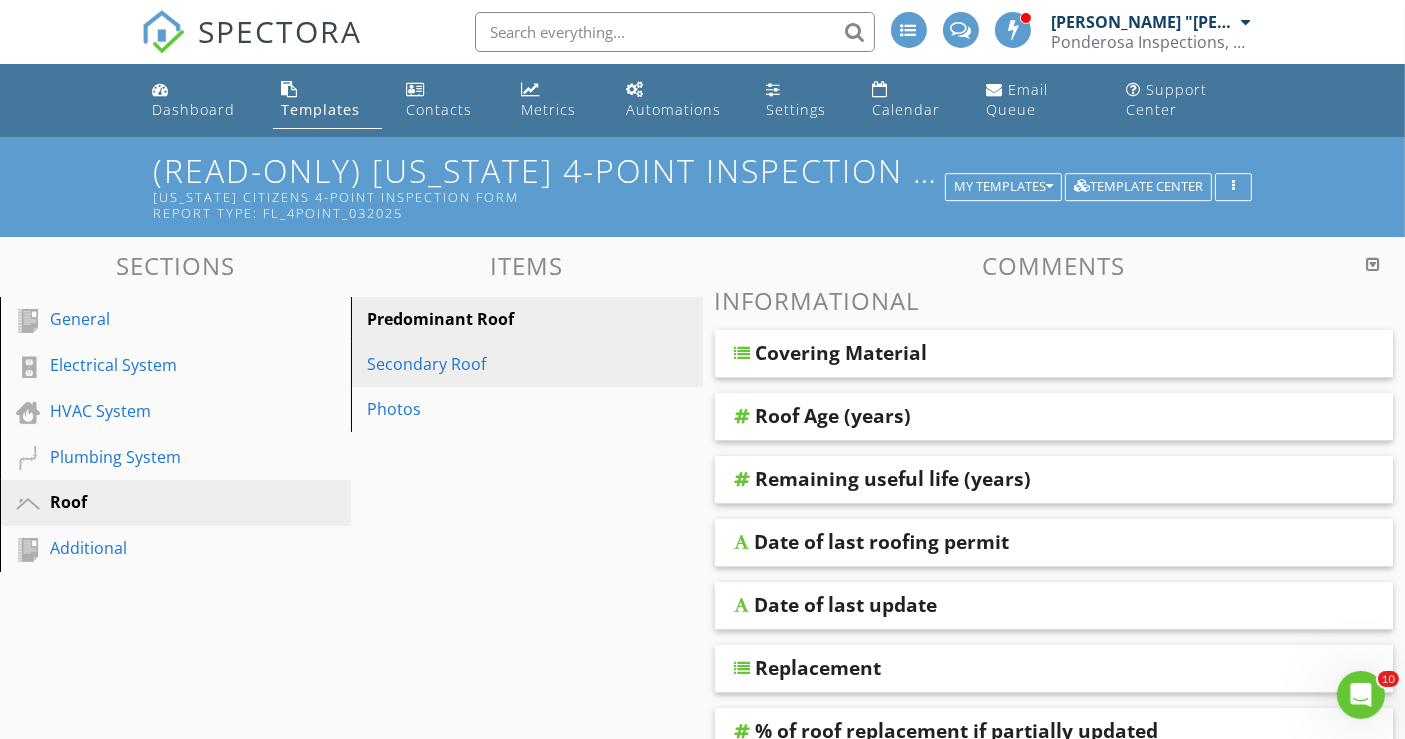 click on "Secondary Roof" at bounding box center [492, 364] 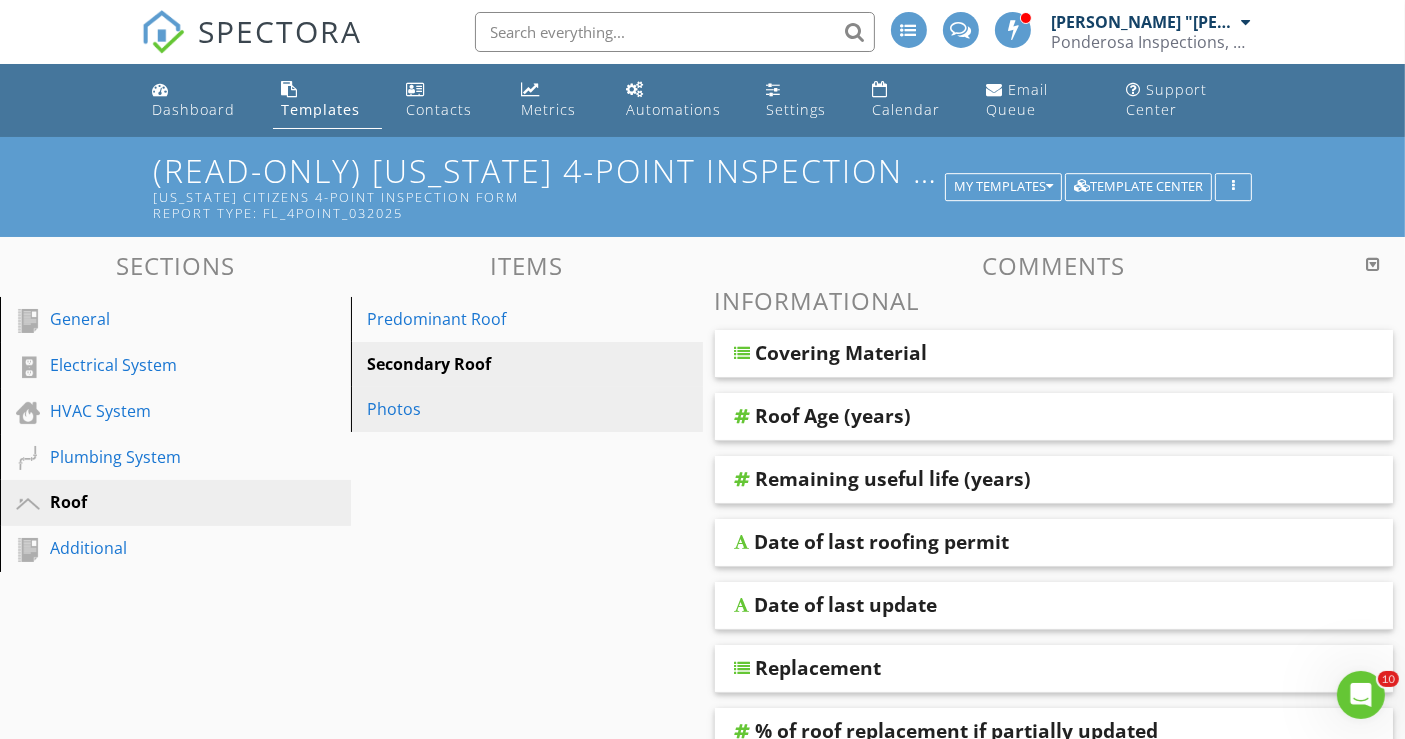 click on "Photos" at bounding box center [492, 409] 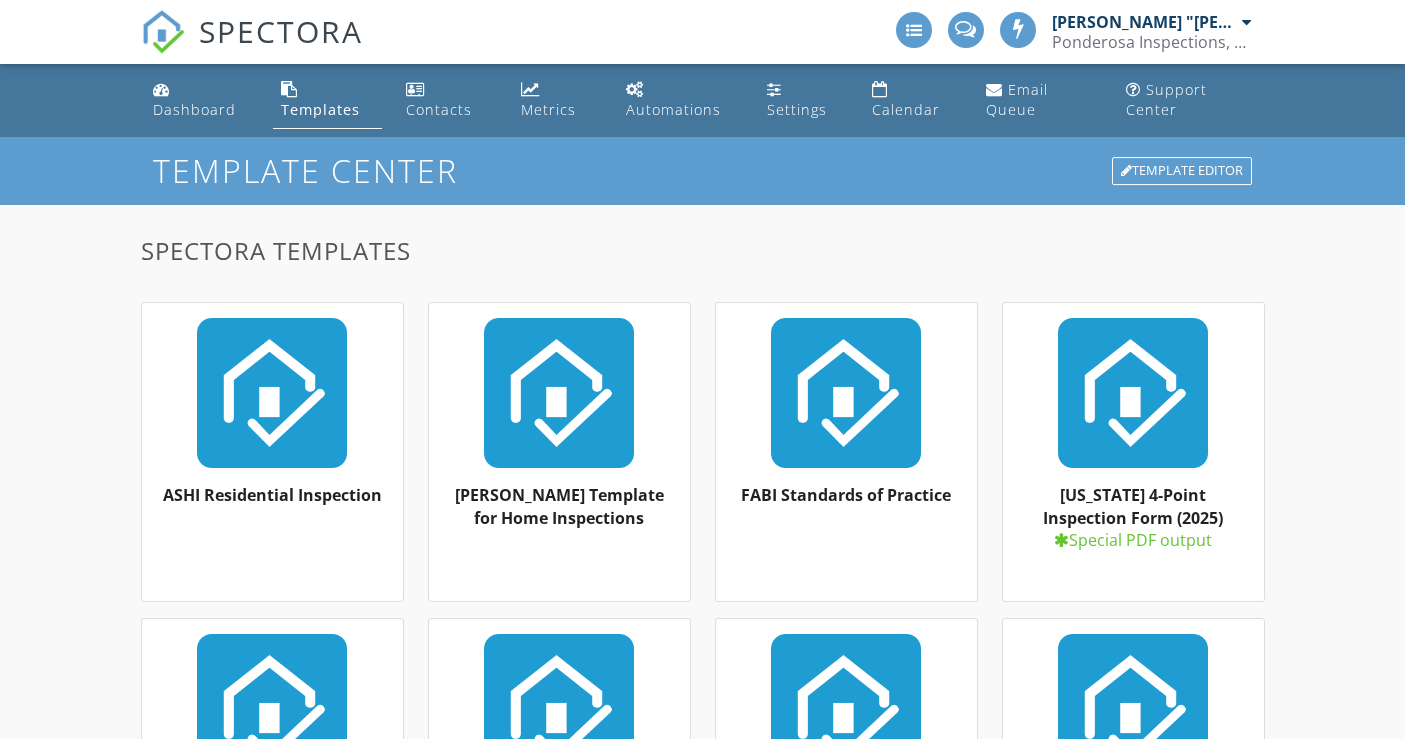 scroll, scrollTop: 0, scrollLeft: 0, axis: both 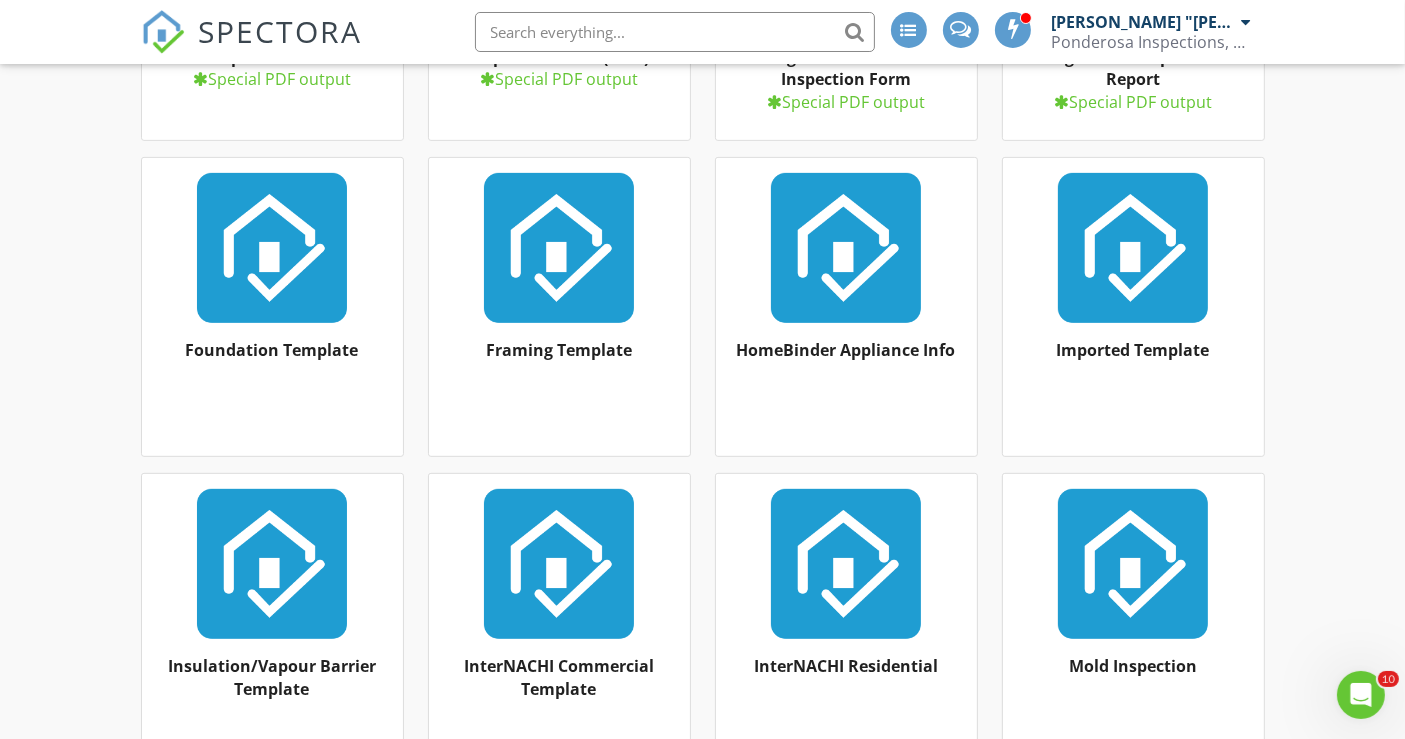 click at bounding box center [559, 564] 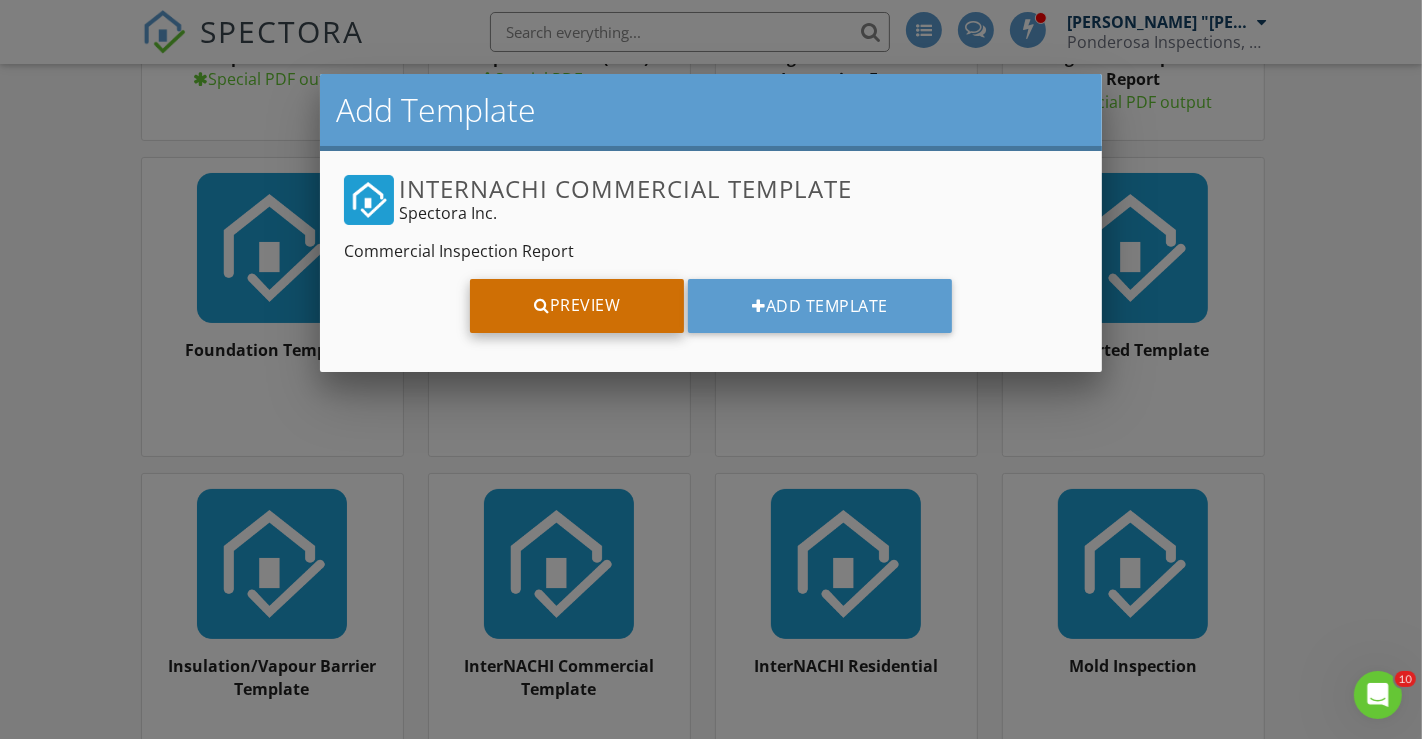 click on "Preview" at bounding box center [577, 306] 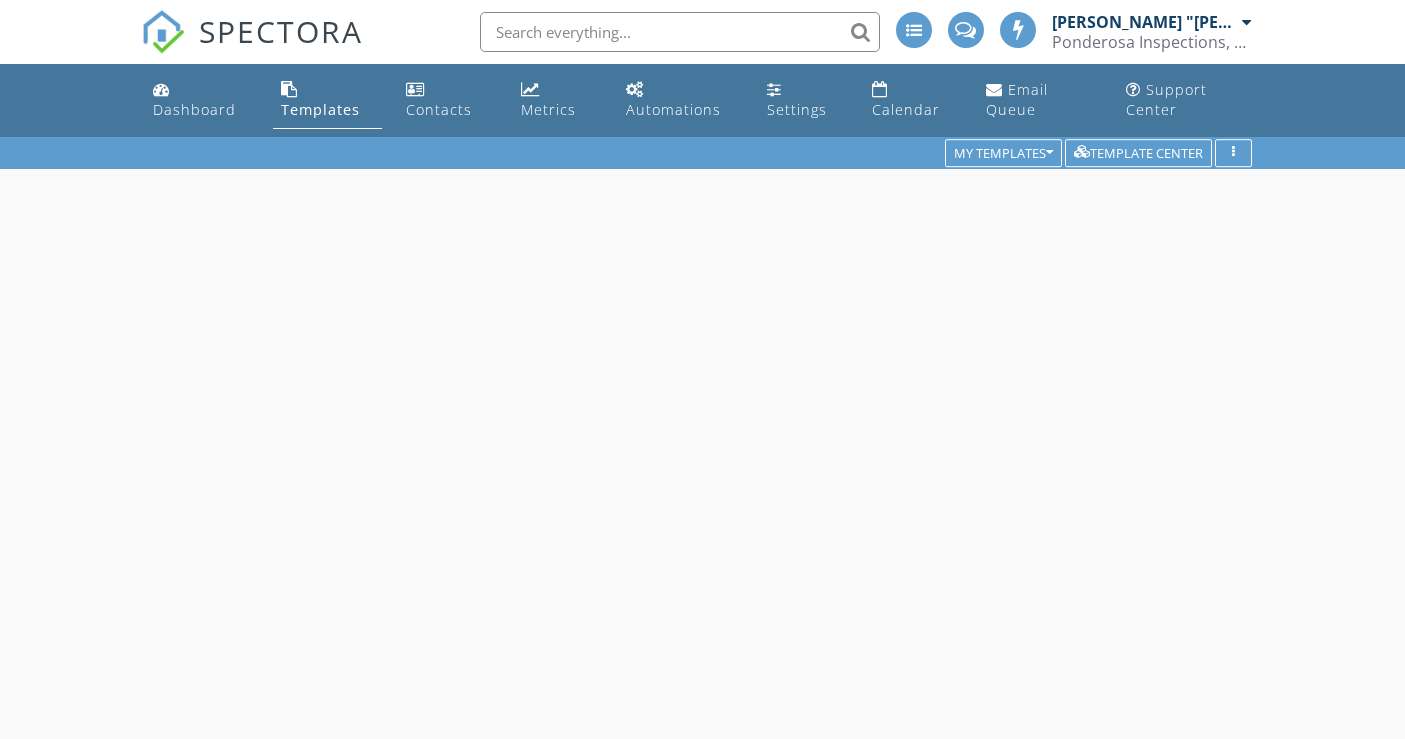 scroll, scrollTop: 0, scrollLeft: 0, axis: both 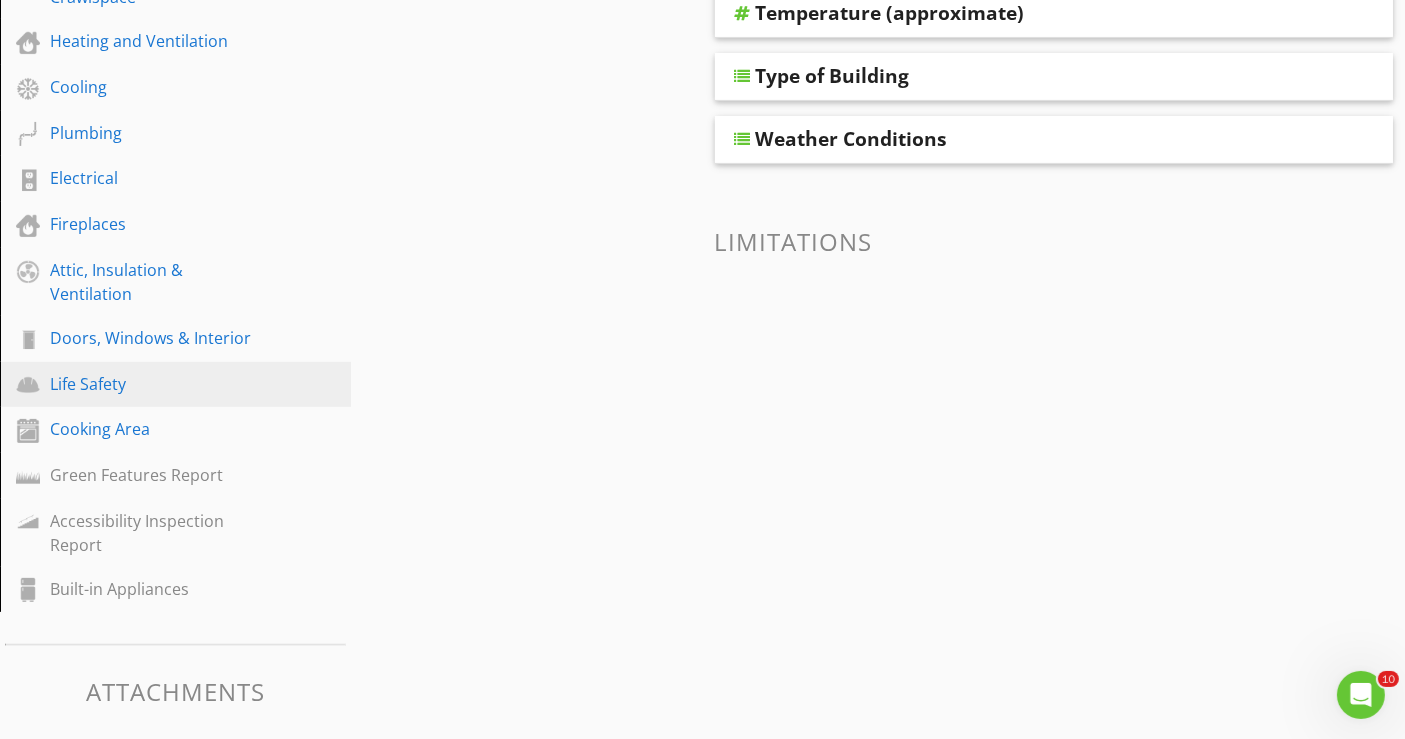 click on "Life Safety" at bounding box center (153, 384) 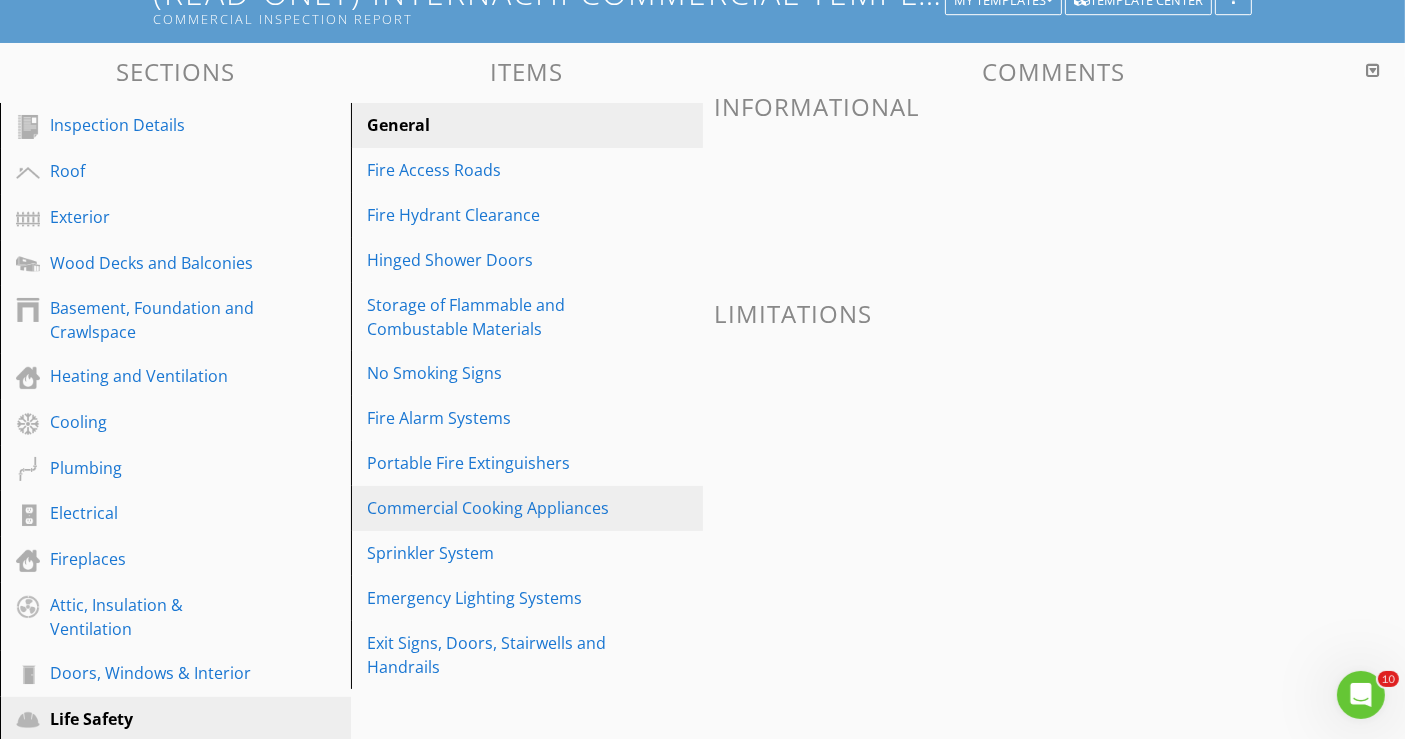 scroll, scrollTop: 68, scrollLeft: 0, axis: vertical 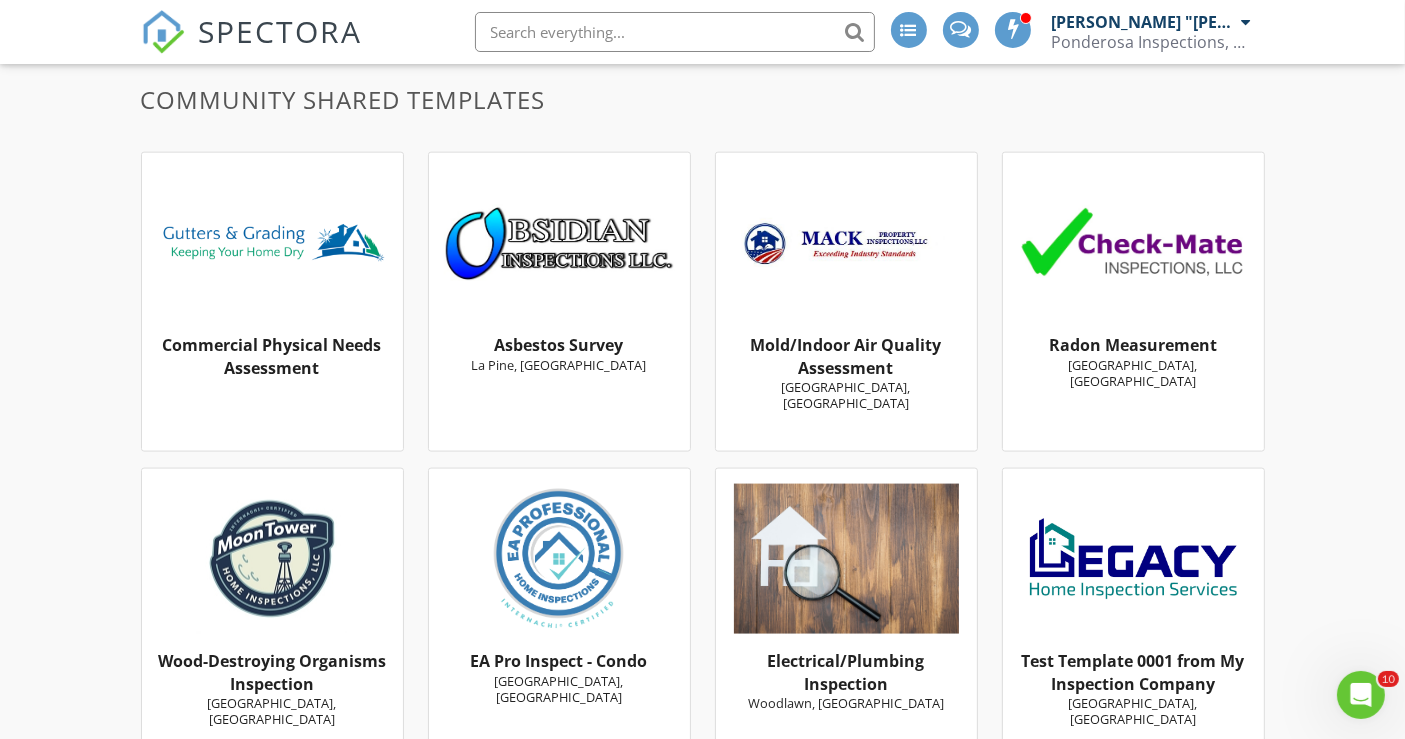 click at bounding box center (675, 32) 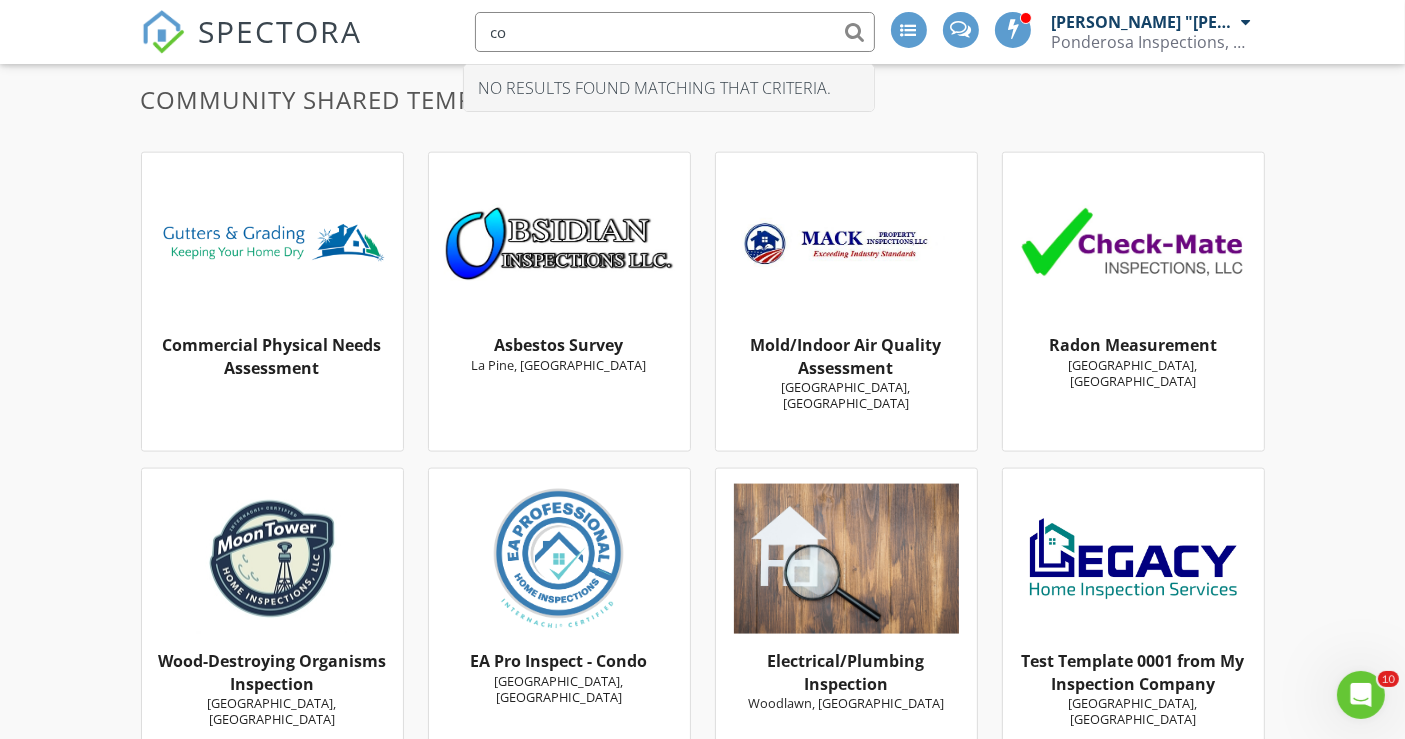 type on "c" 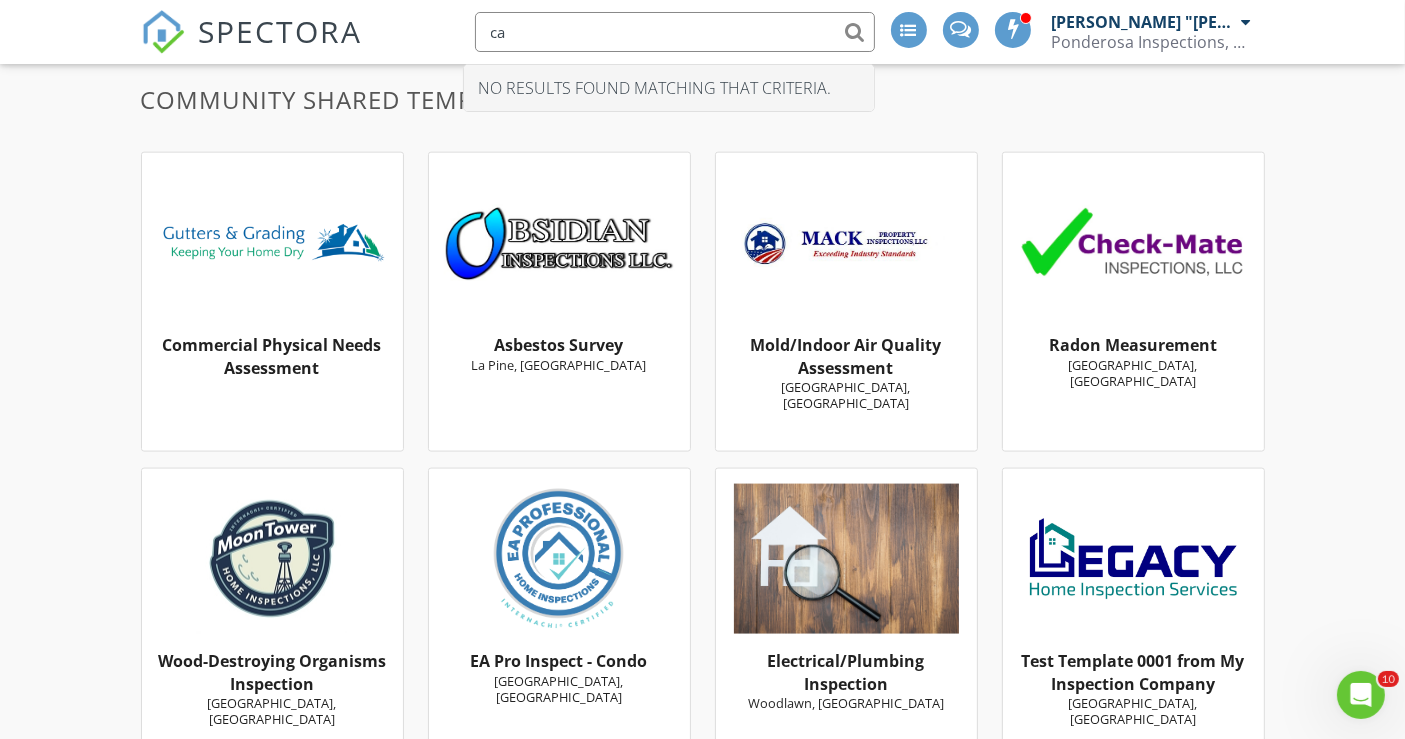 type on "c" 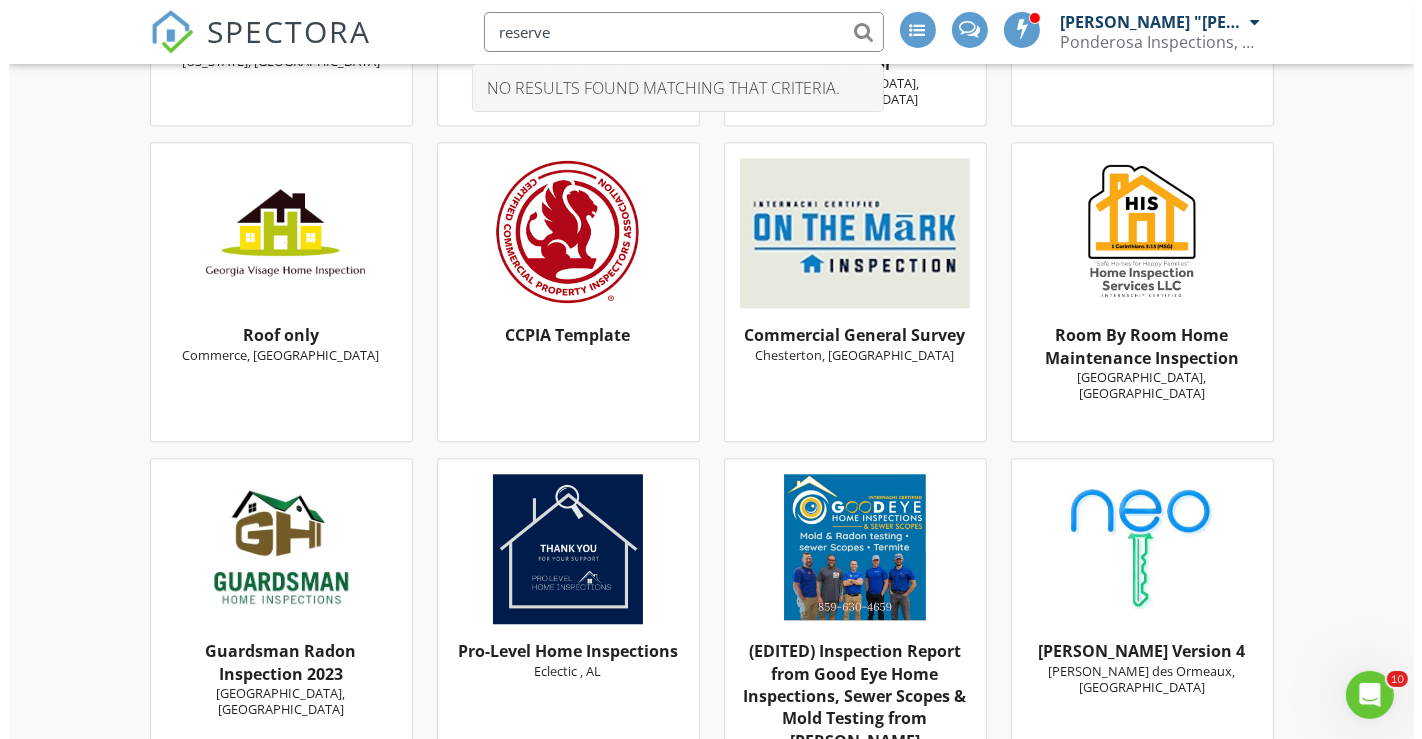 scroll, scrollTop: 4888, scrollLeft: 0, axis: vertical 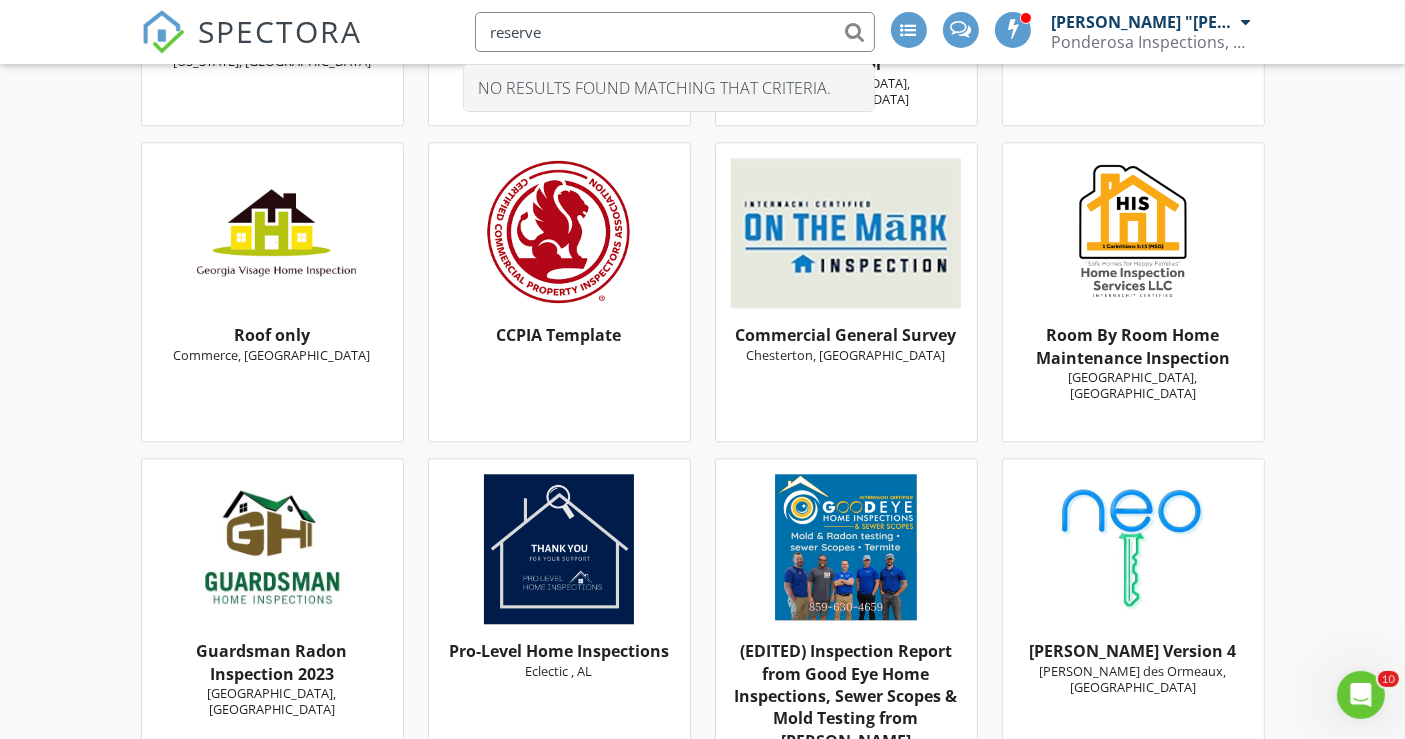 type on "reserve" 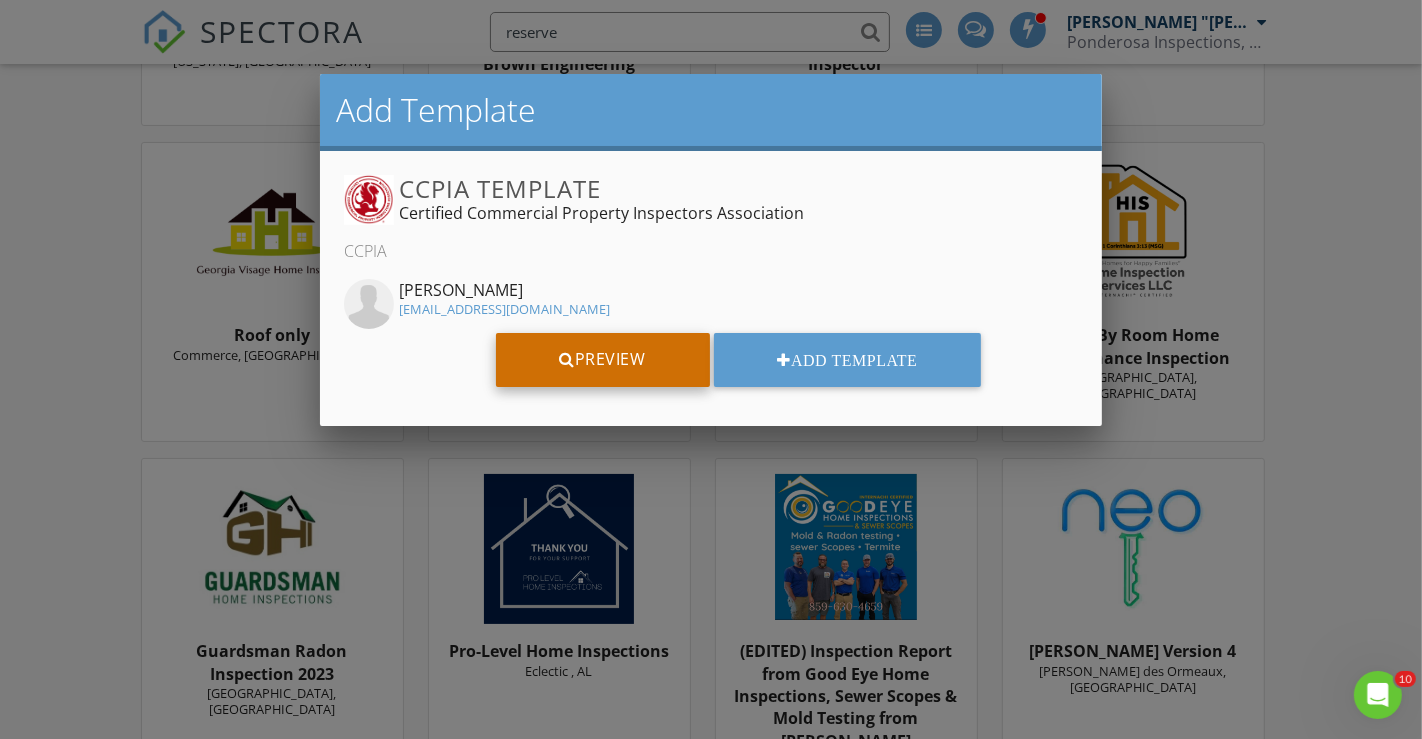 click on "Preview" at bounding box center [603, 360] 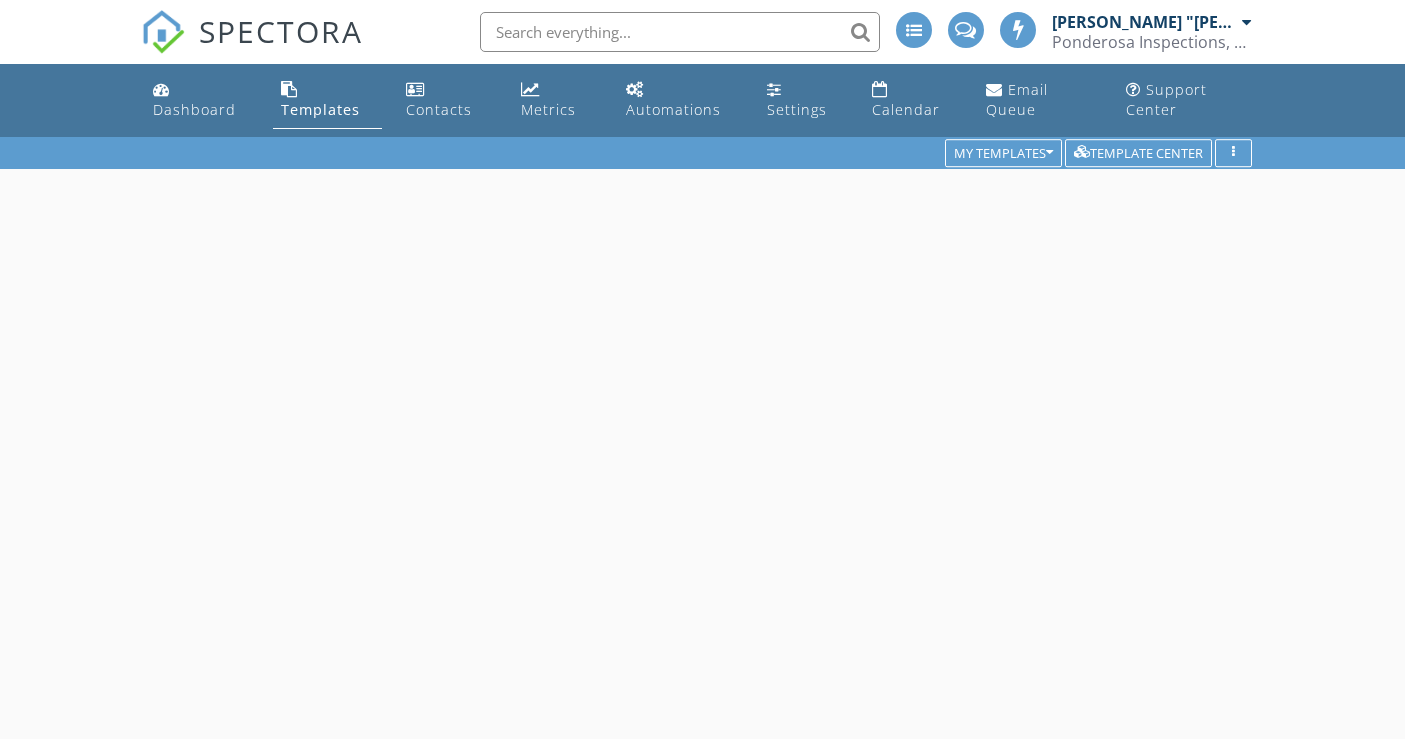 scroll, scrollTop: 0, scrollLeft: 0, axis: both 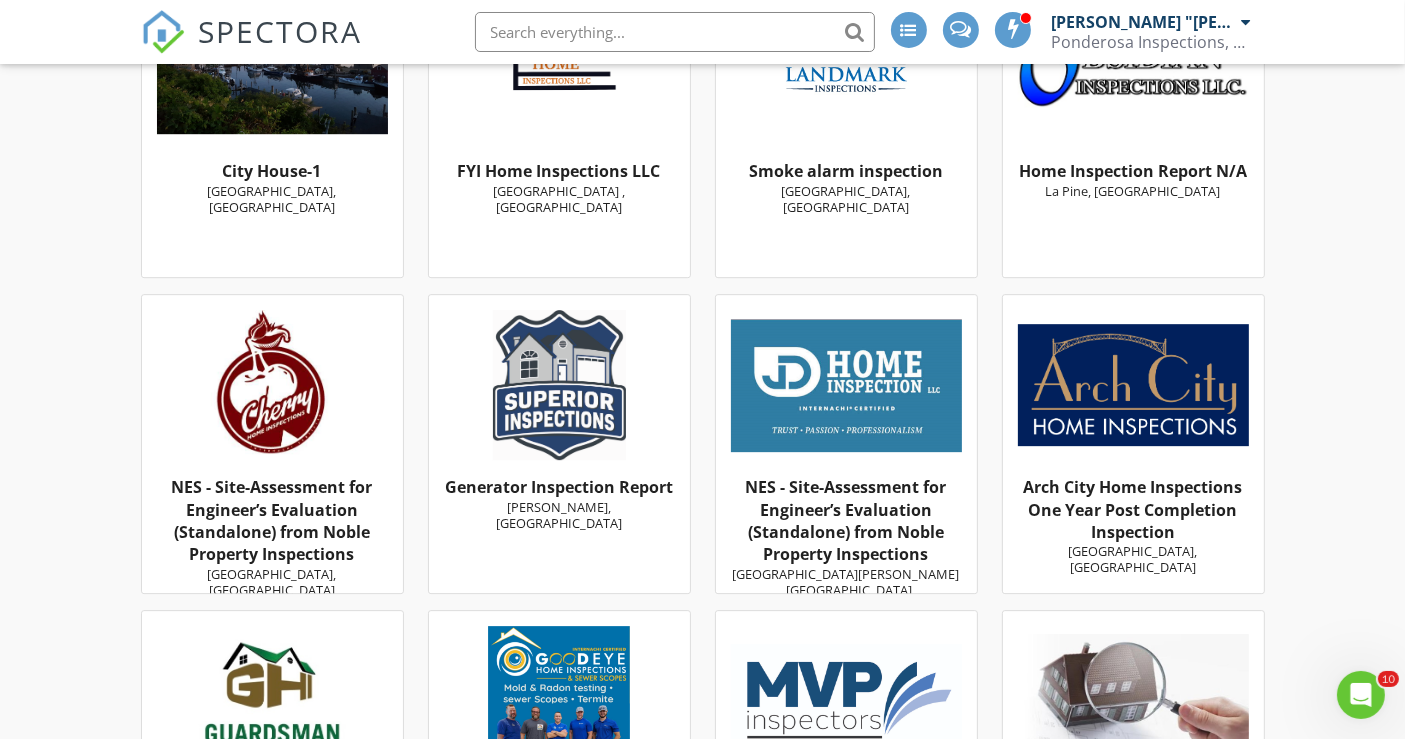 click on "NES - Site-Assessment for Engineer’s Evaluation (Standalone) from Noble Property Inspections" at bounding box center (272, 520) 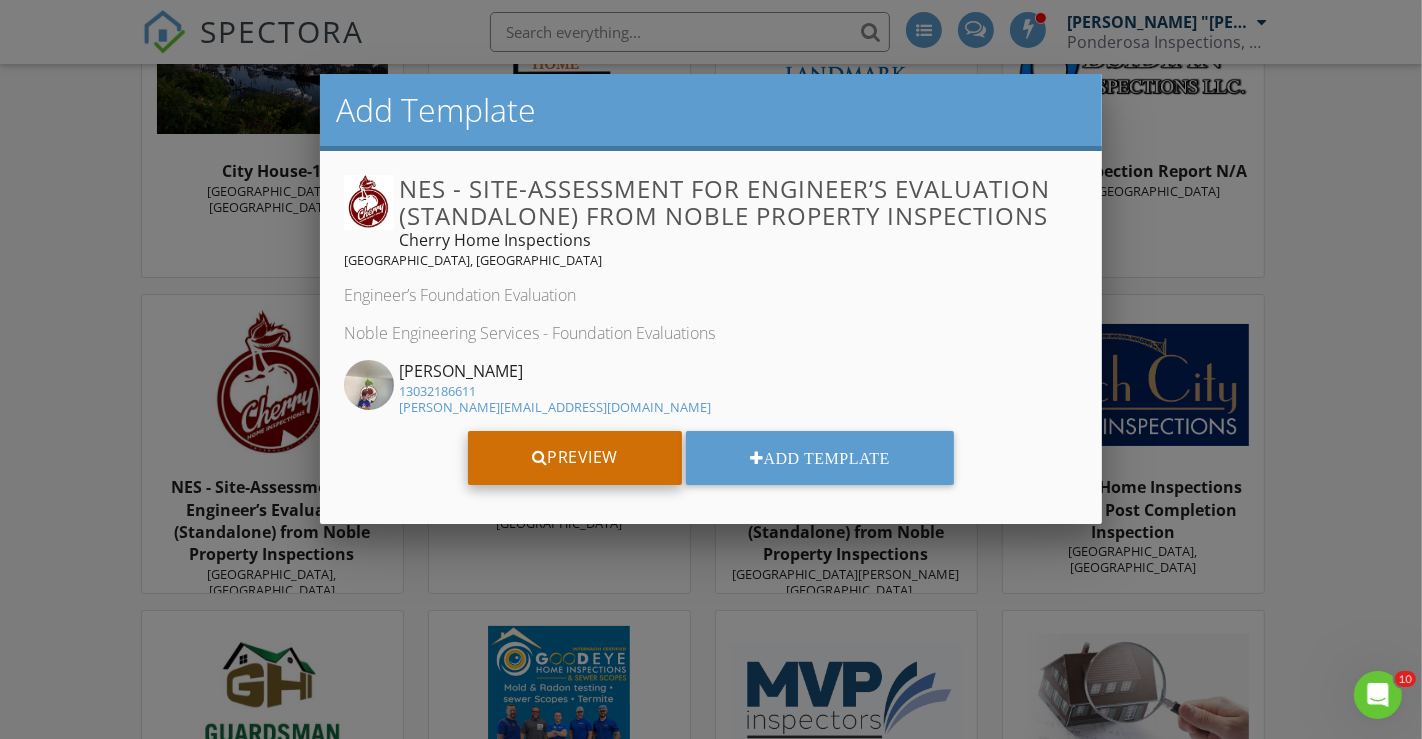 click on "Preview" at bounding box center (575, 458) 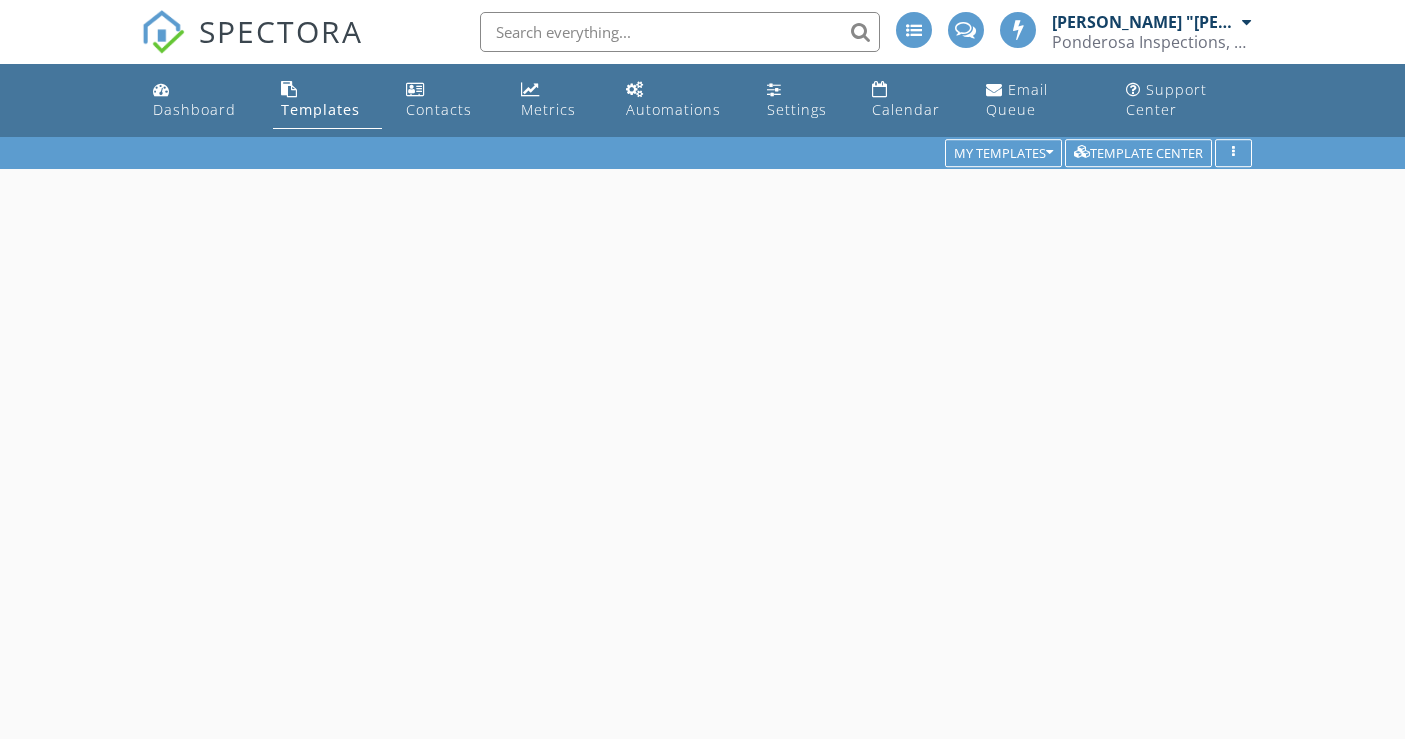 scroll, scrollTop: 0, scrollLeft: 0, axis: both 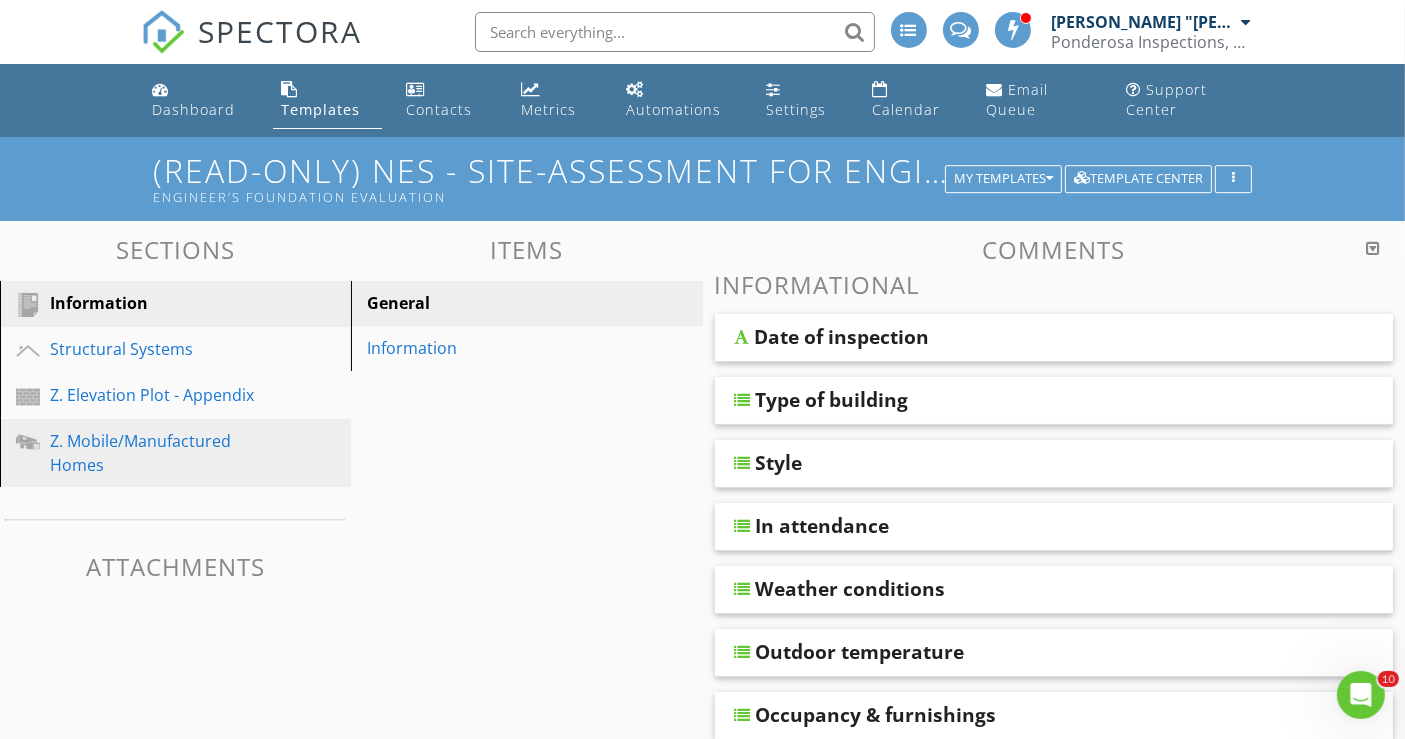 click on "Z. Mobile/Manufactured Homes" at bounding box center [153, 453] 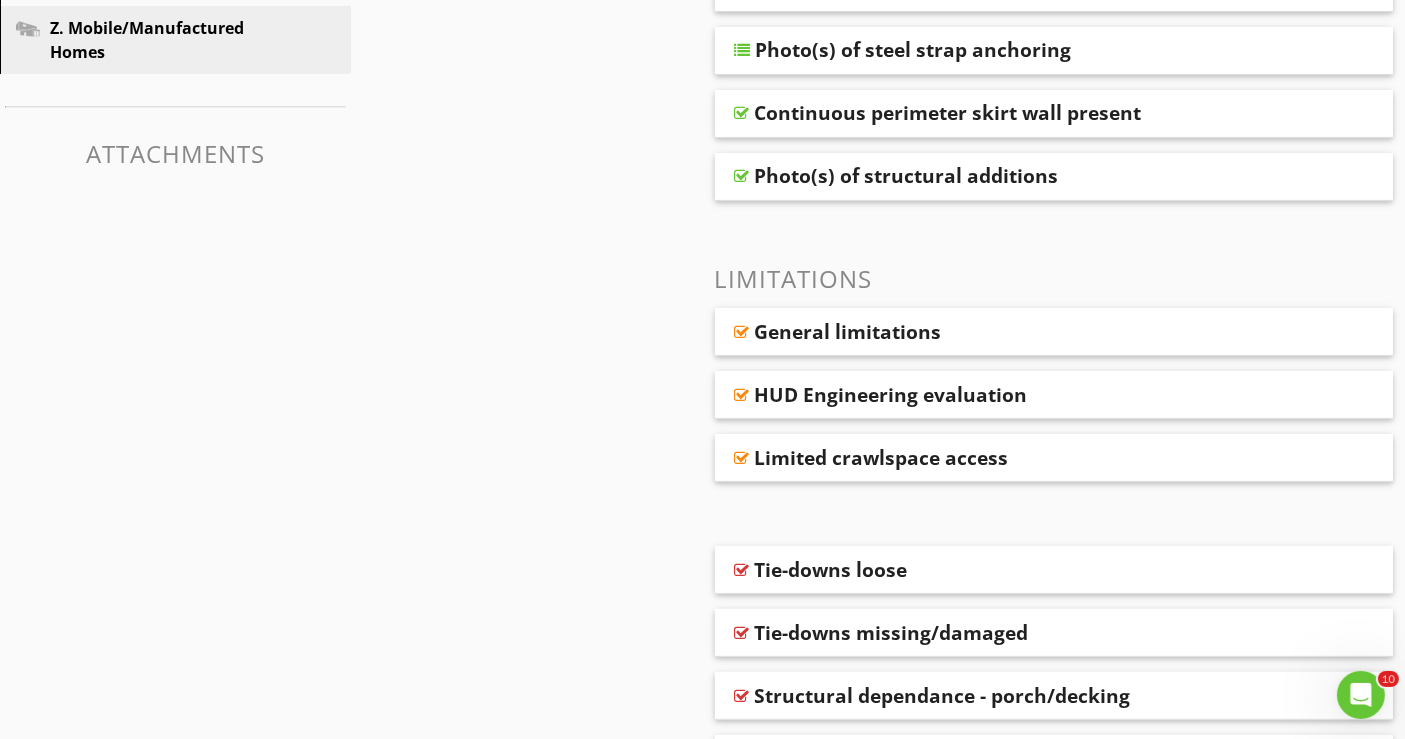 scroll, scrollTop: 444, scrollLeft: 0, axis: vertical 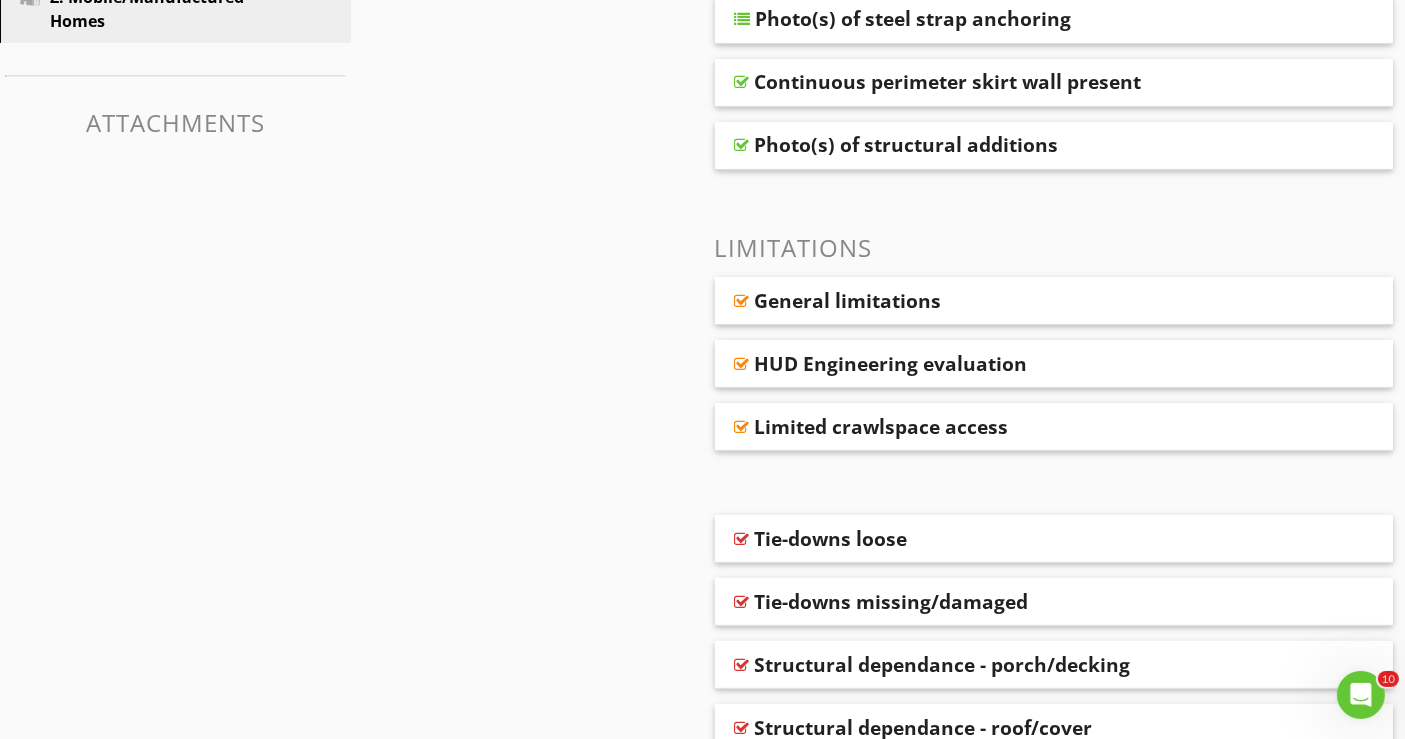 click on "HUD Engineering evaluation" at bounding box center (891, 364) 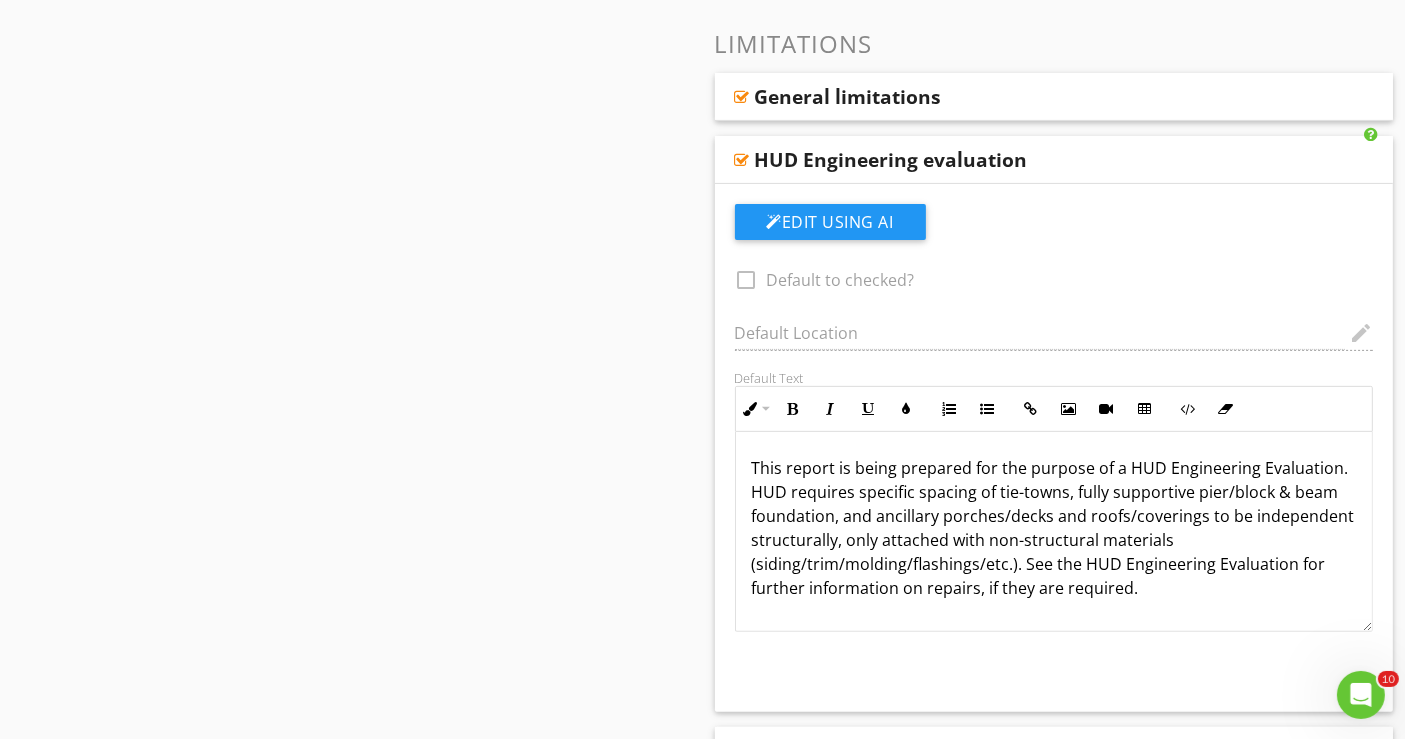 scroll, scrollTop: 777, scrollLeft: 0, axis: vertical 